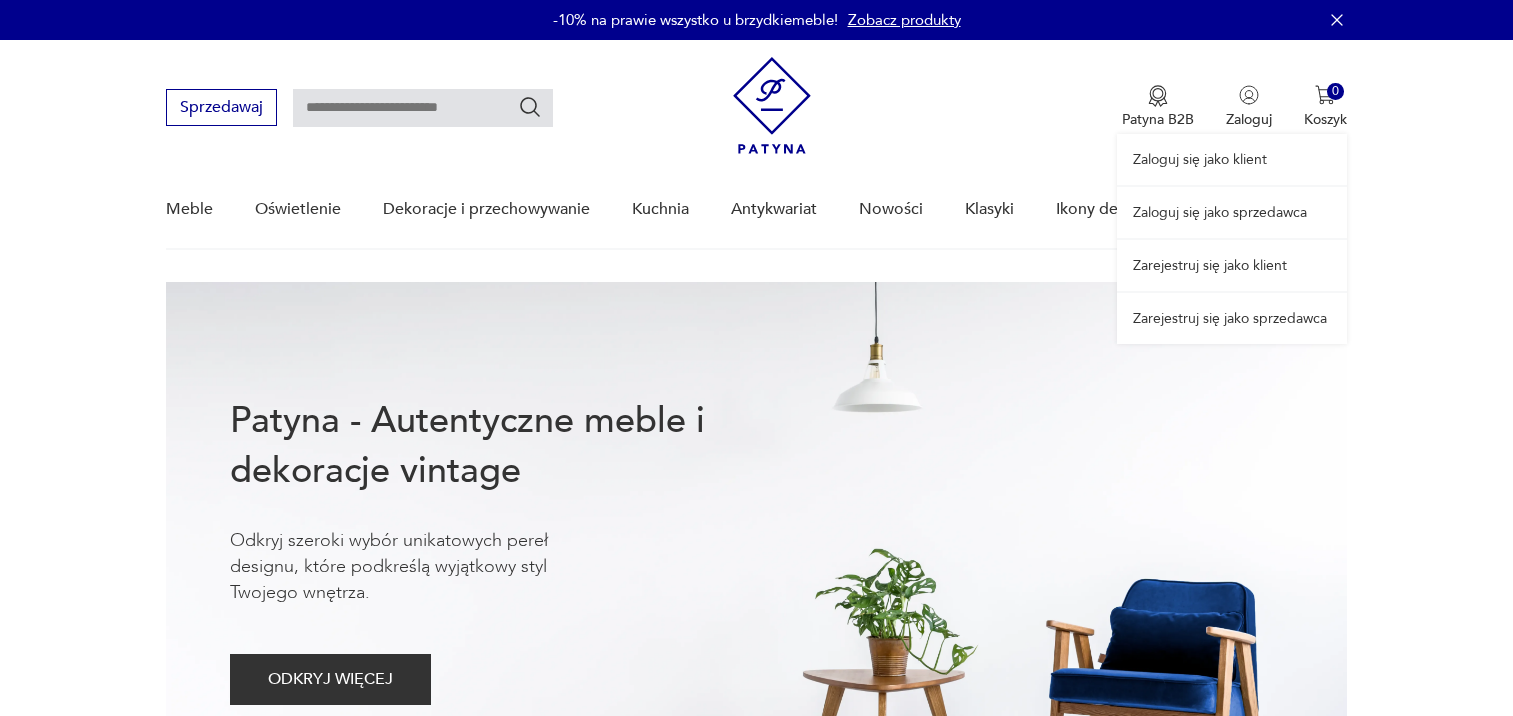 scroll, scrollTop: 0, scrollLeft: 0, axis: both 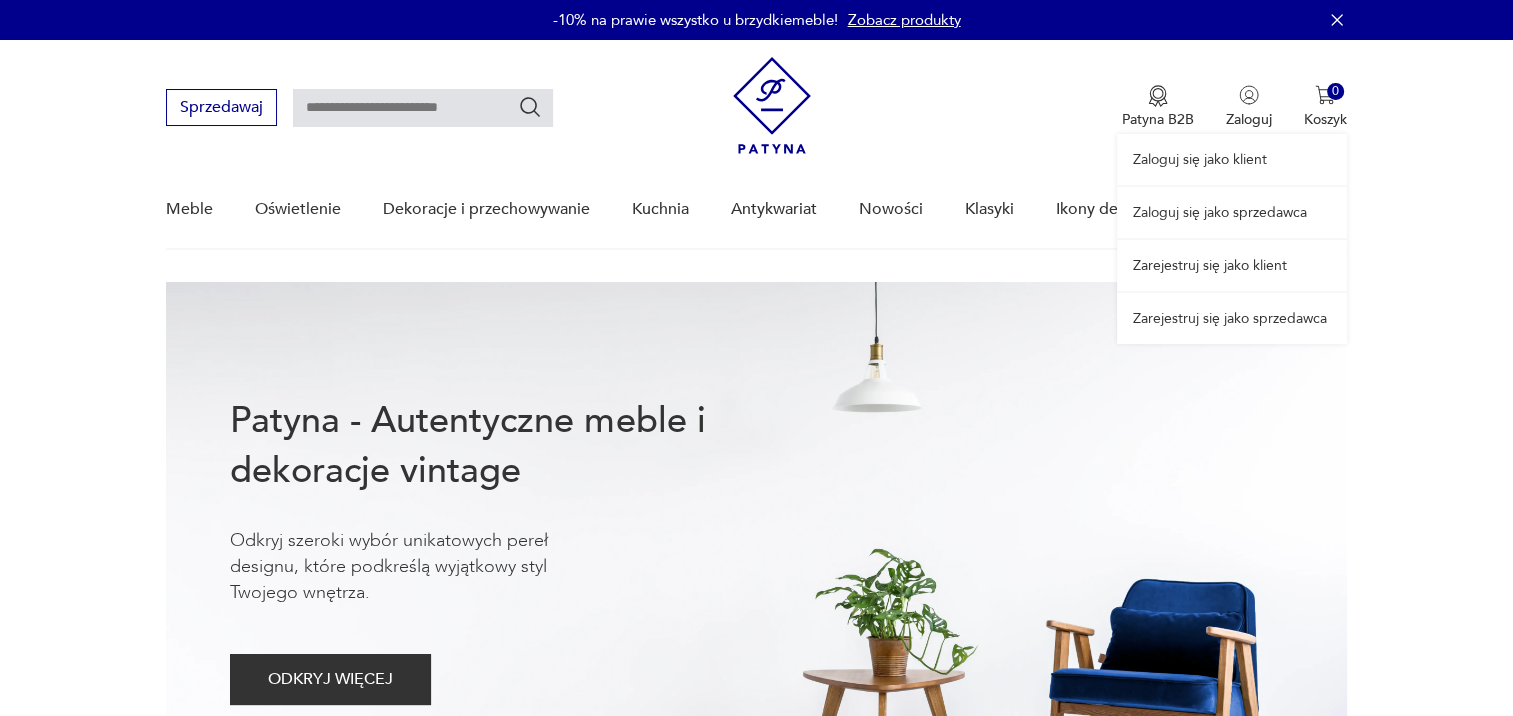 click on "Zaloguj się jako klient" at bounding box center (1232, 159) 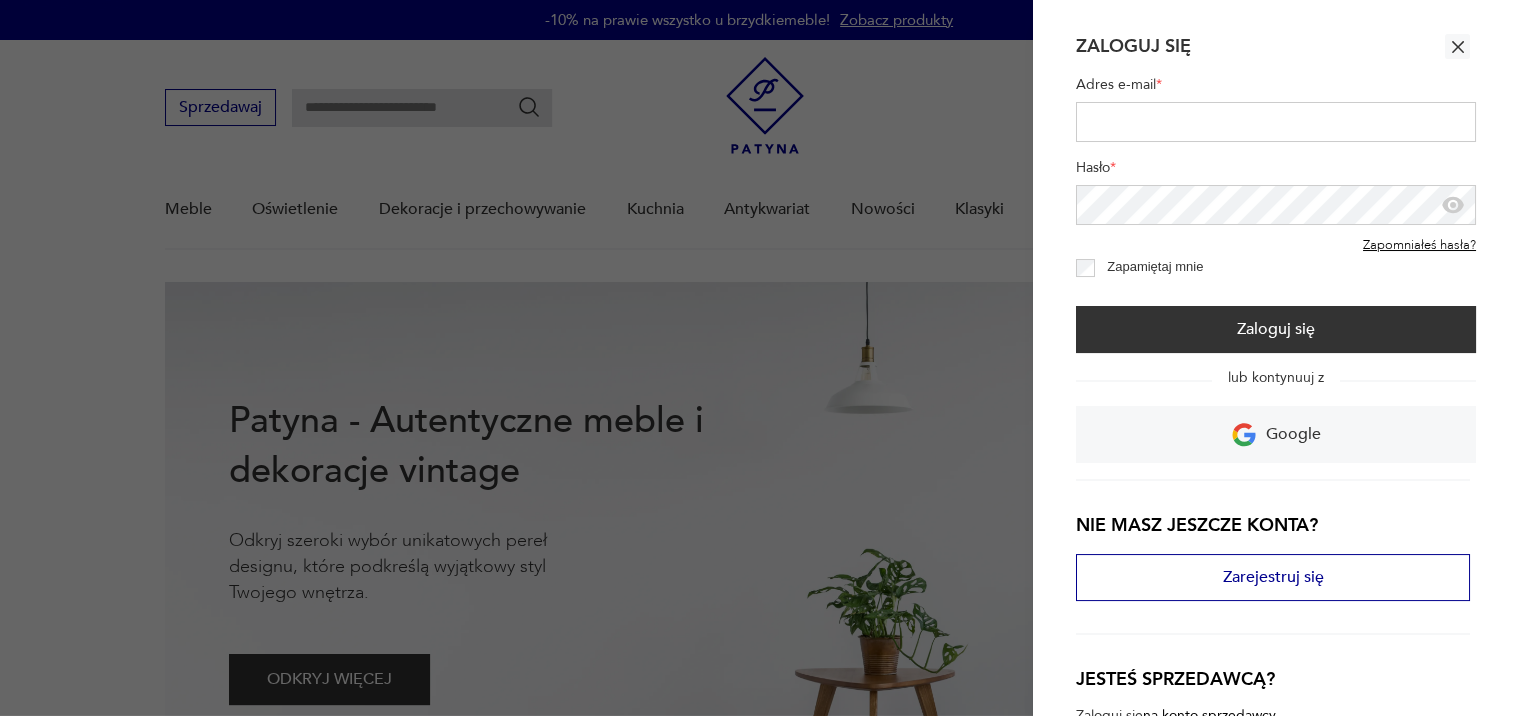 scroll, scrollTop: 0, scrollLeft: 0, axis: both 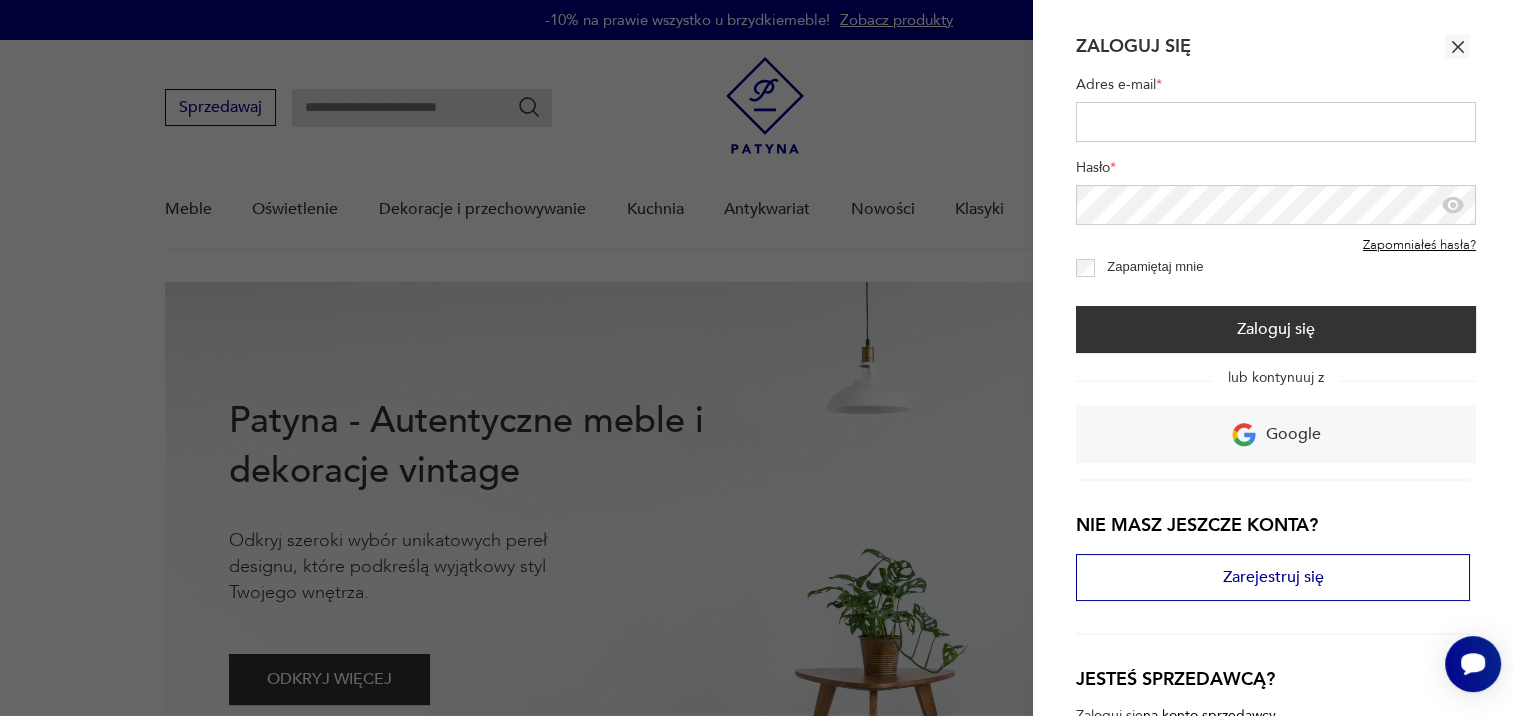 click on "Adres e-mail  *" at bounding box center [1276, 122] 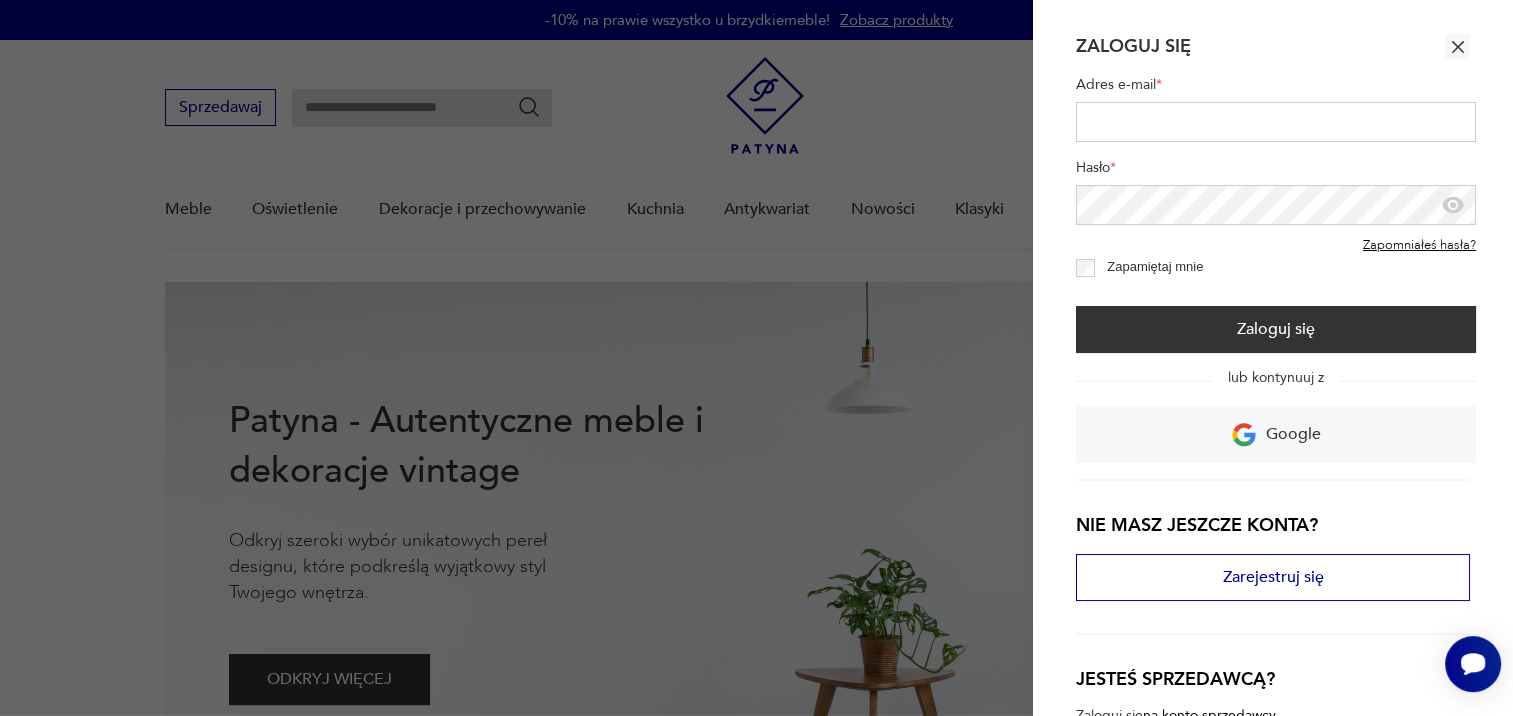 type on "**********" 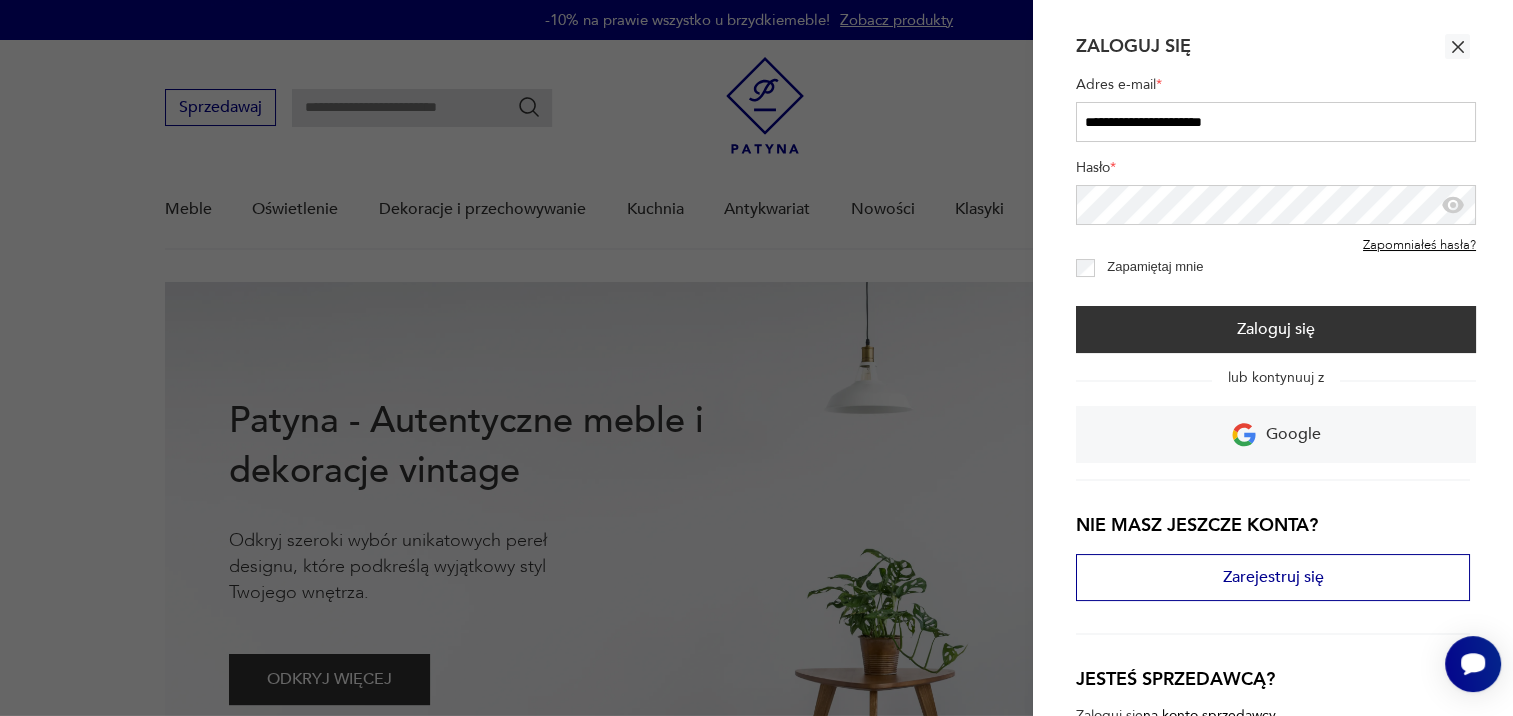 click at bounding box center [1453, 205] 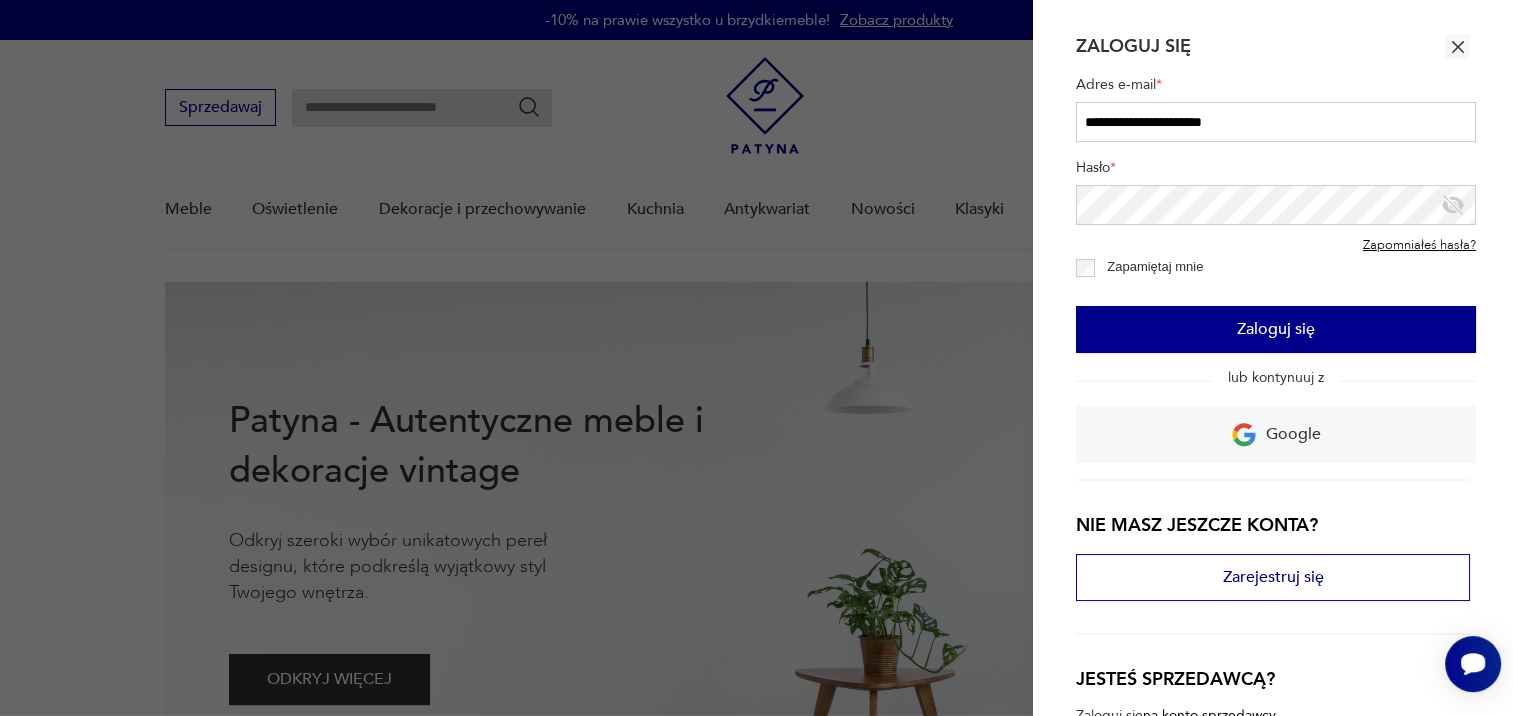 click on "Zaloguj się" at bounding box center (1276, 329) 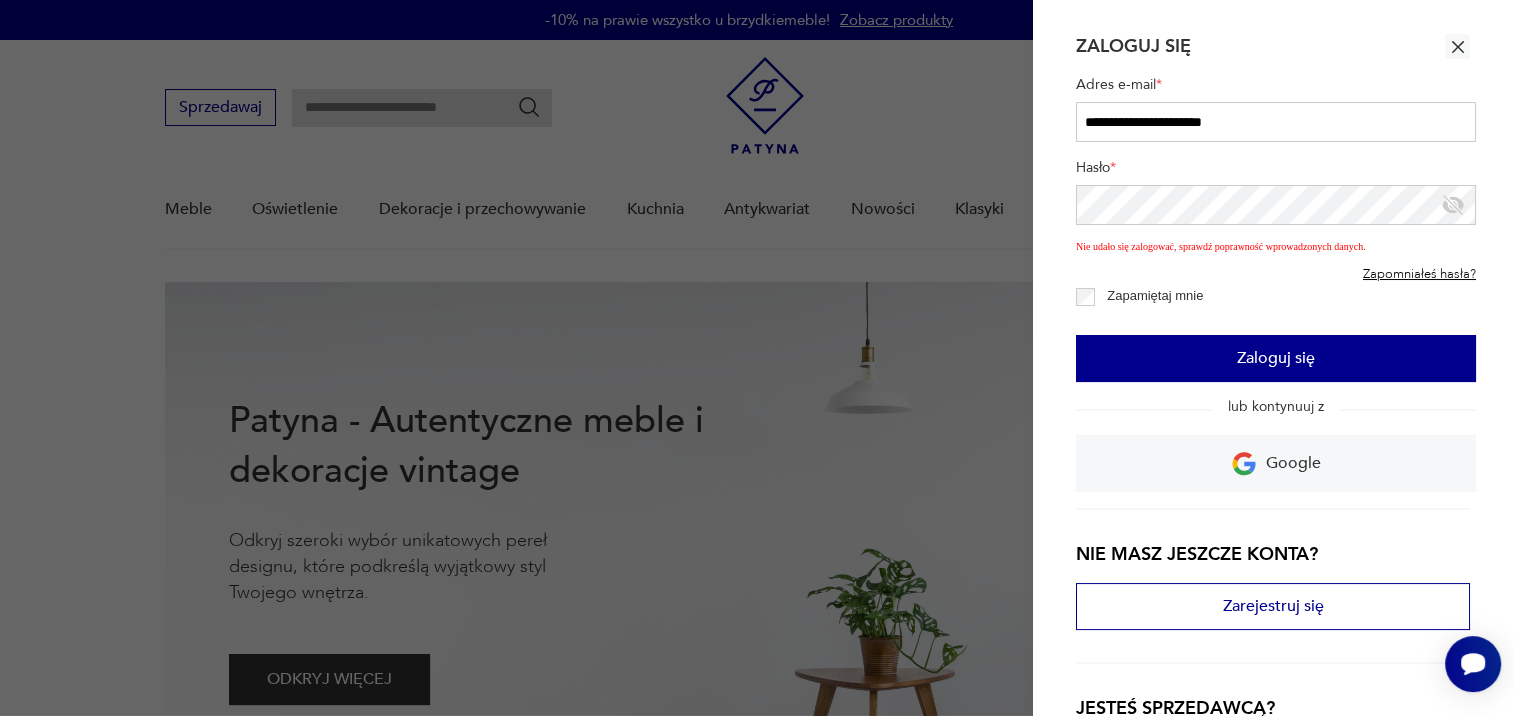click on "Zaloguj się" at bounding box center [1276, 358] 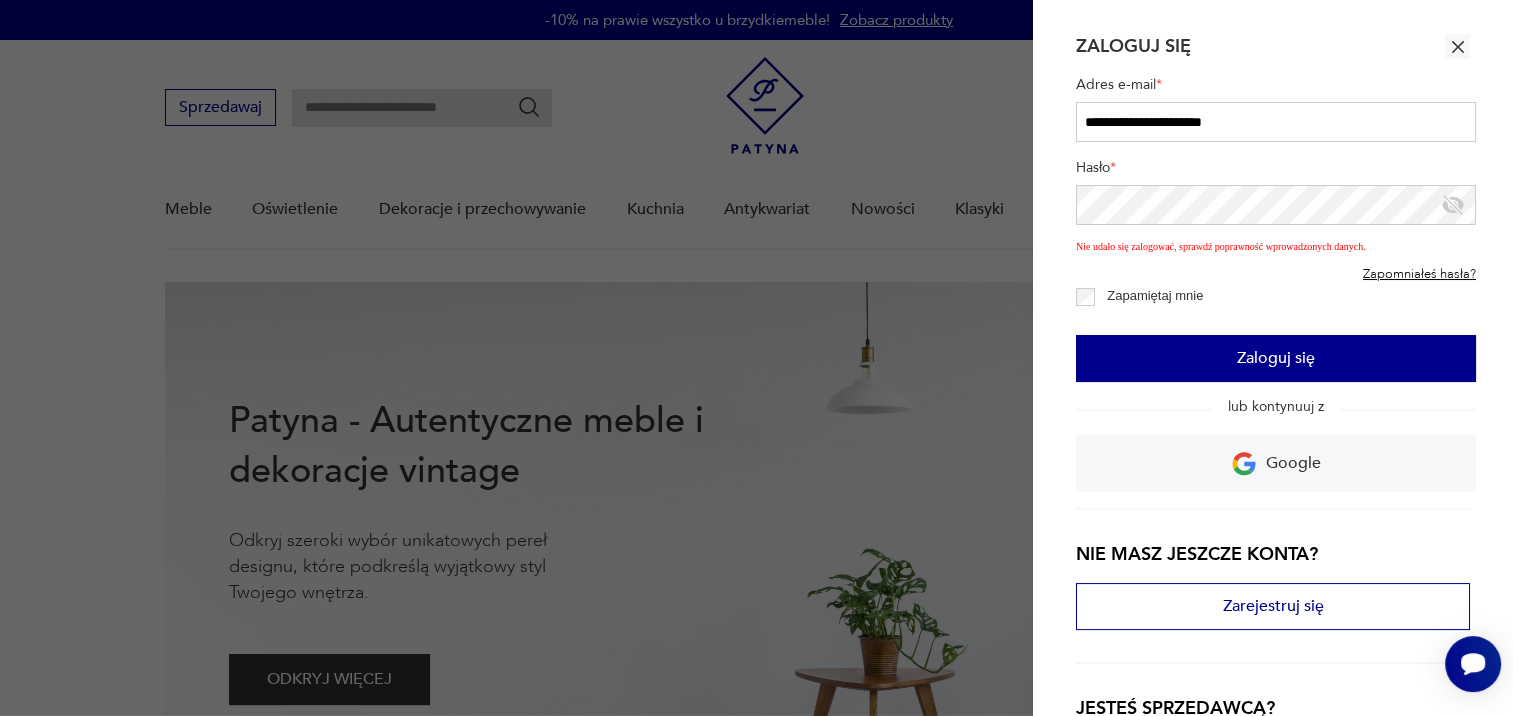 drag, startPoint x: 1272, startPoint y: 360, endPoint x: 1277, endPoint y: 379, distance: 19.646883 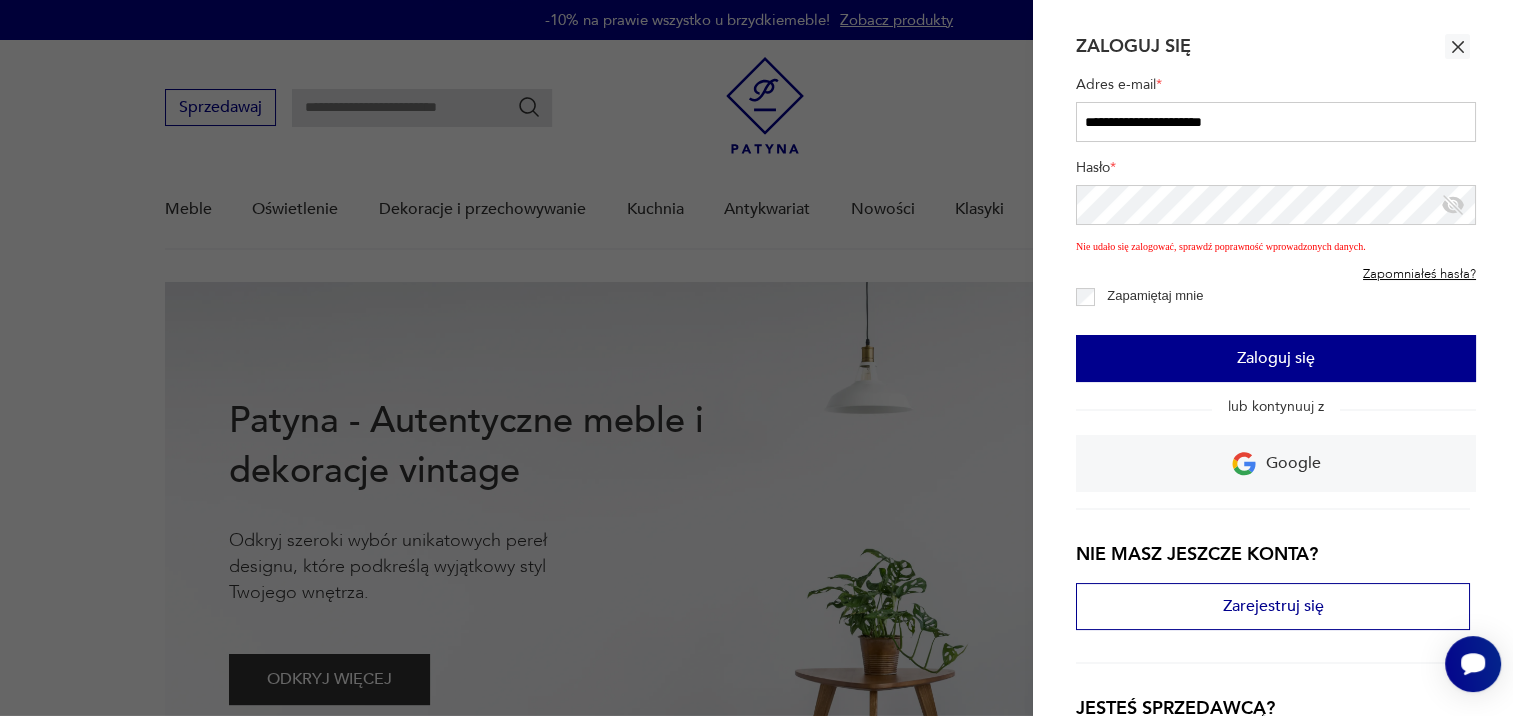 click on "Zaloguj się" at bounding box center [1276, 358] 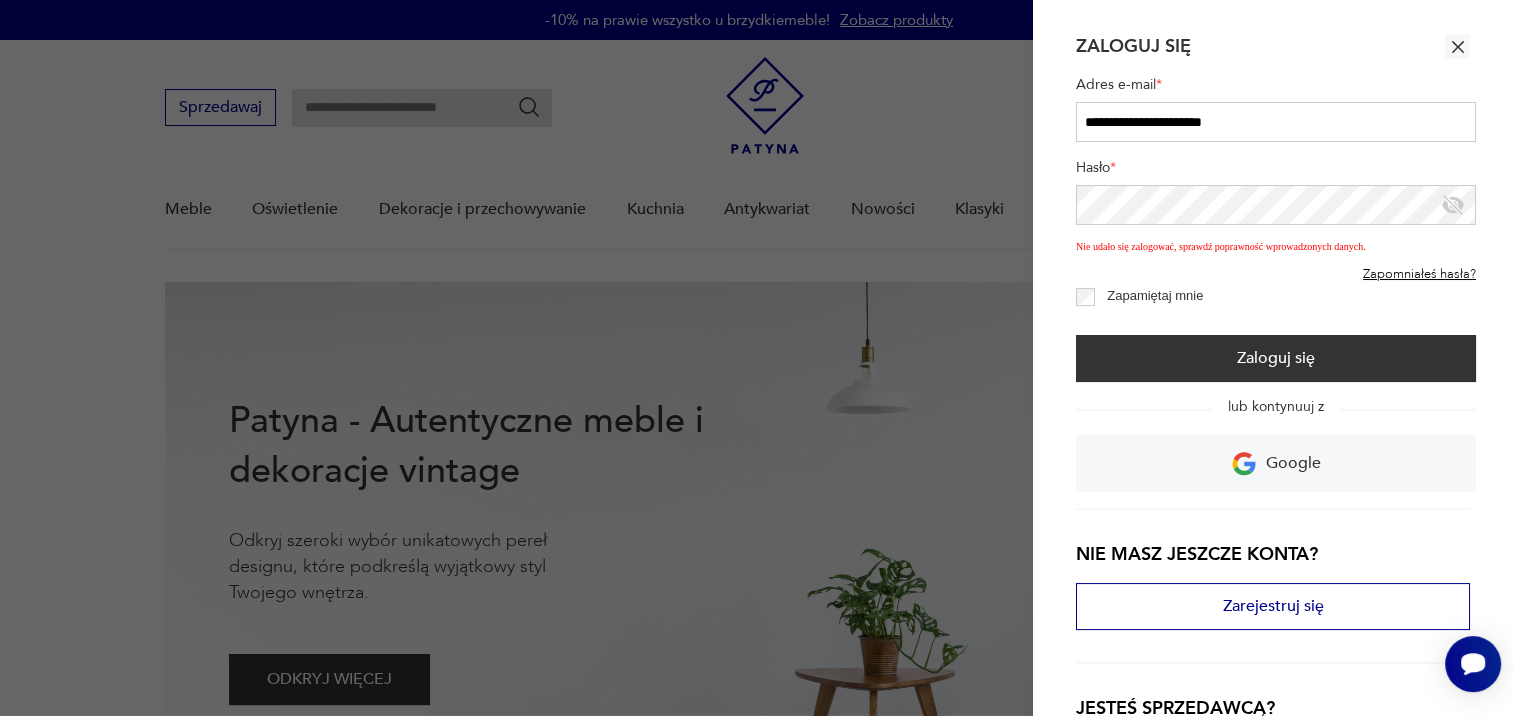 click at bounding box center [1458, 47] 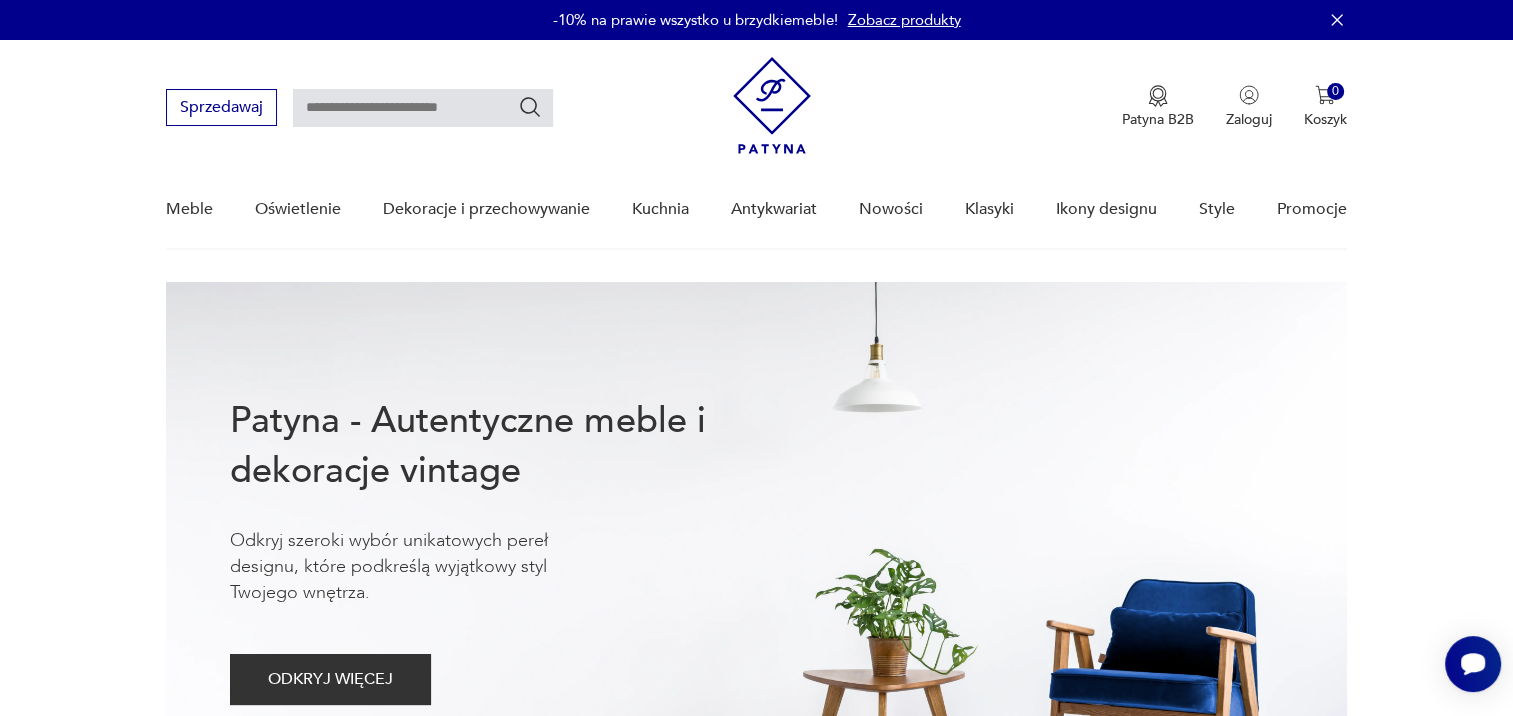 click at bounding box center (423, 108) 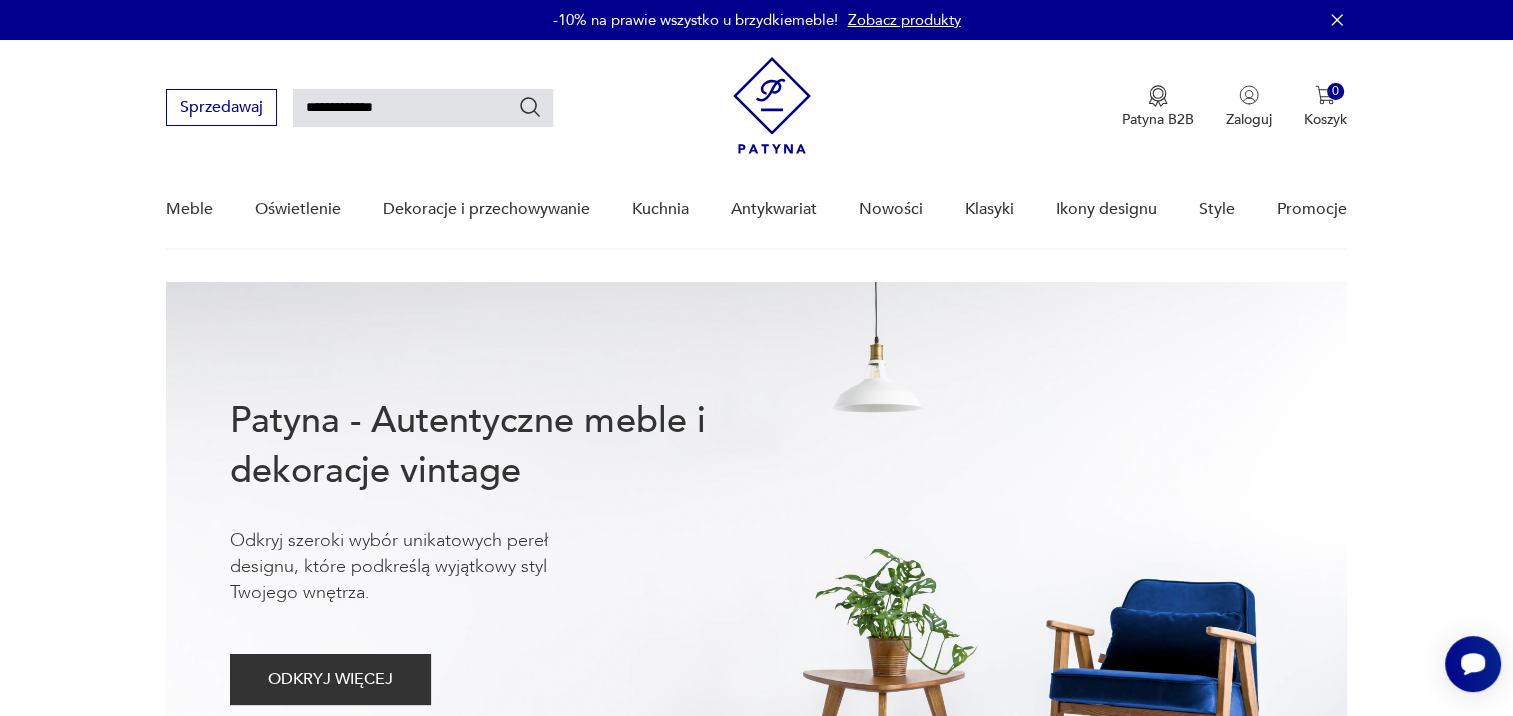 type on "**********" 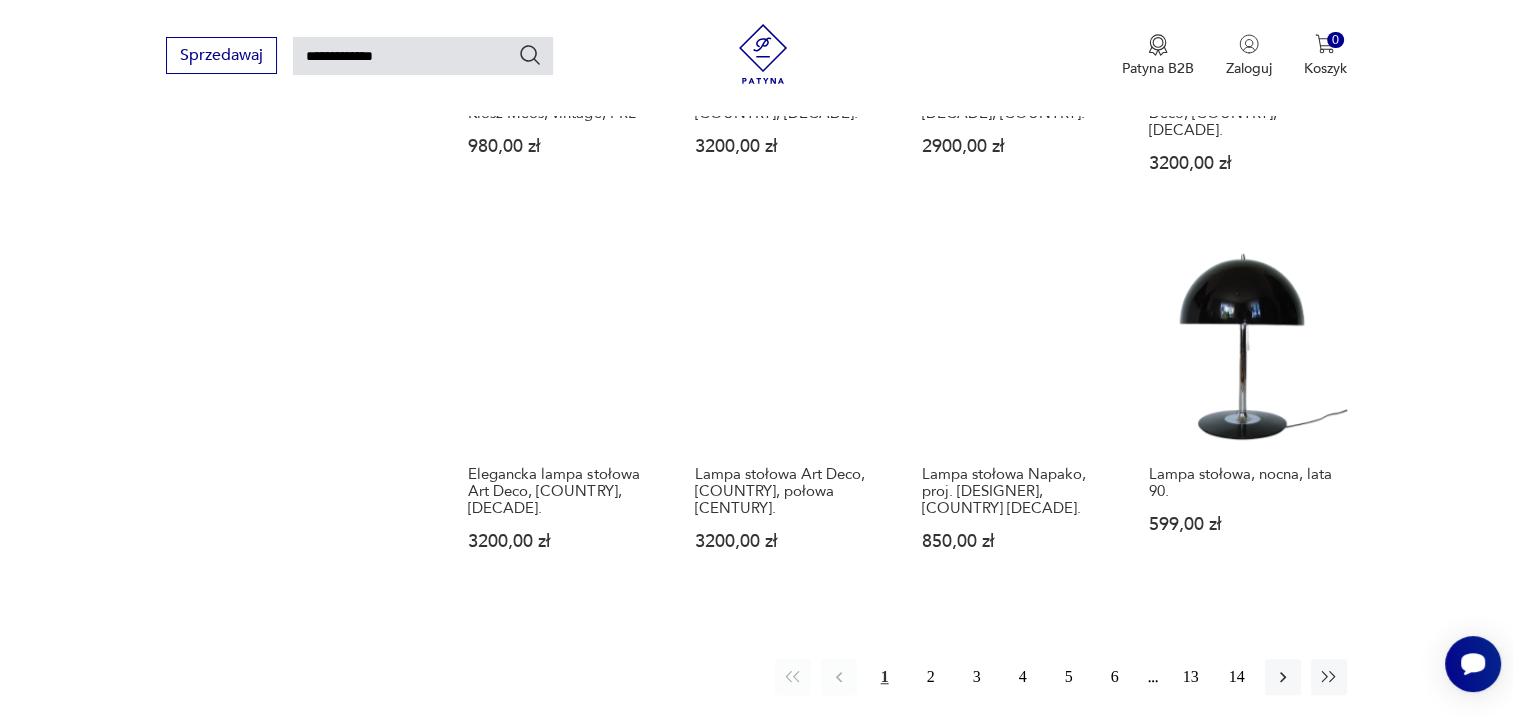 scroll, scrollTop: 1483, scrollLeft: 0, axis: vertical 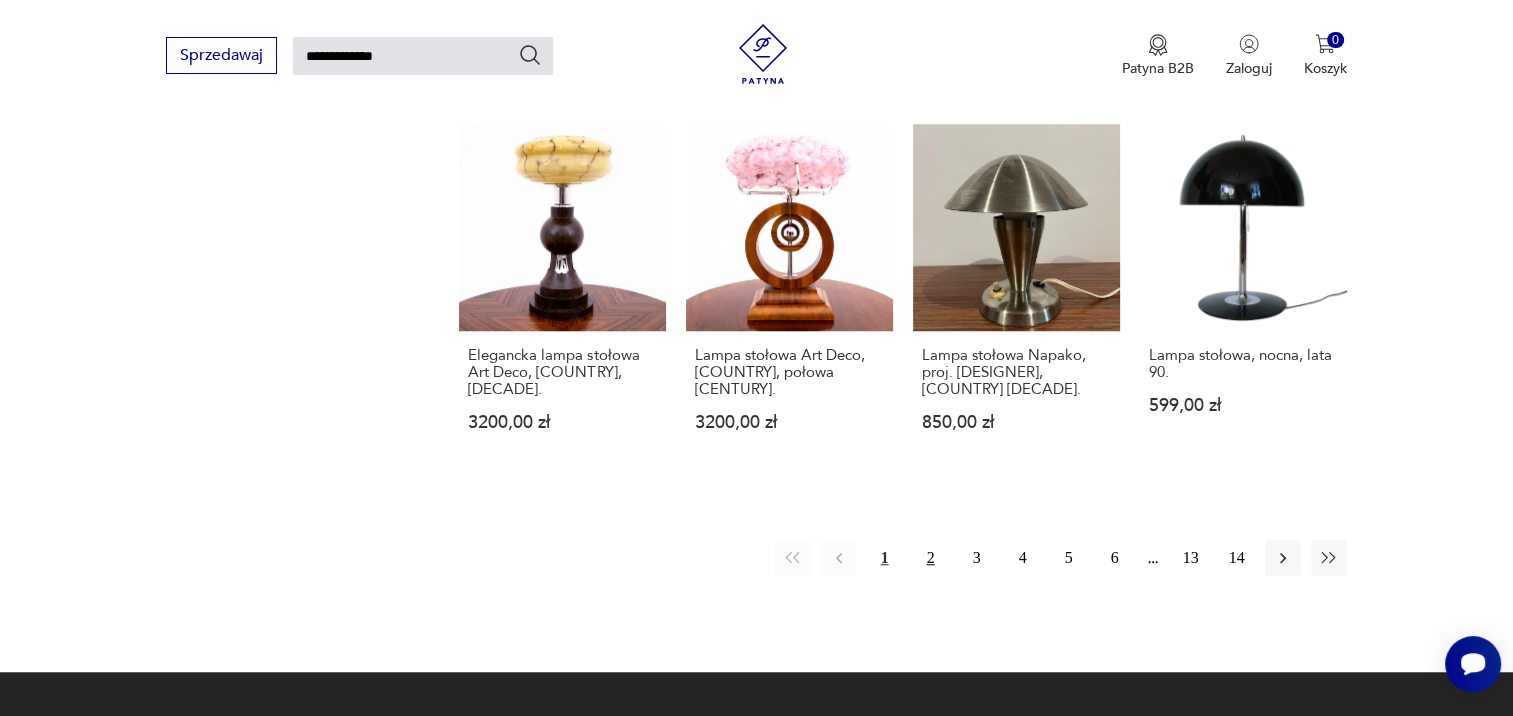 click on "2" at bounding box center (931, 558) 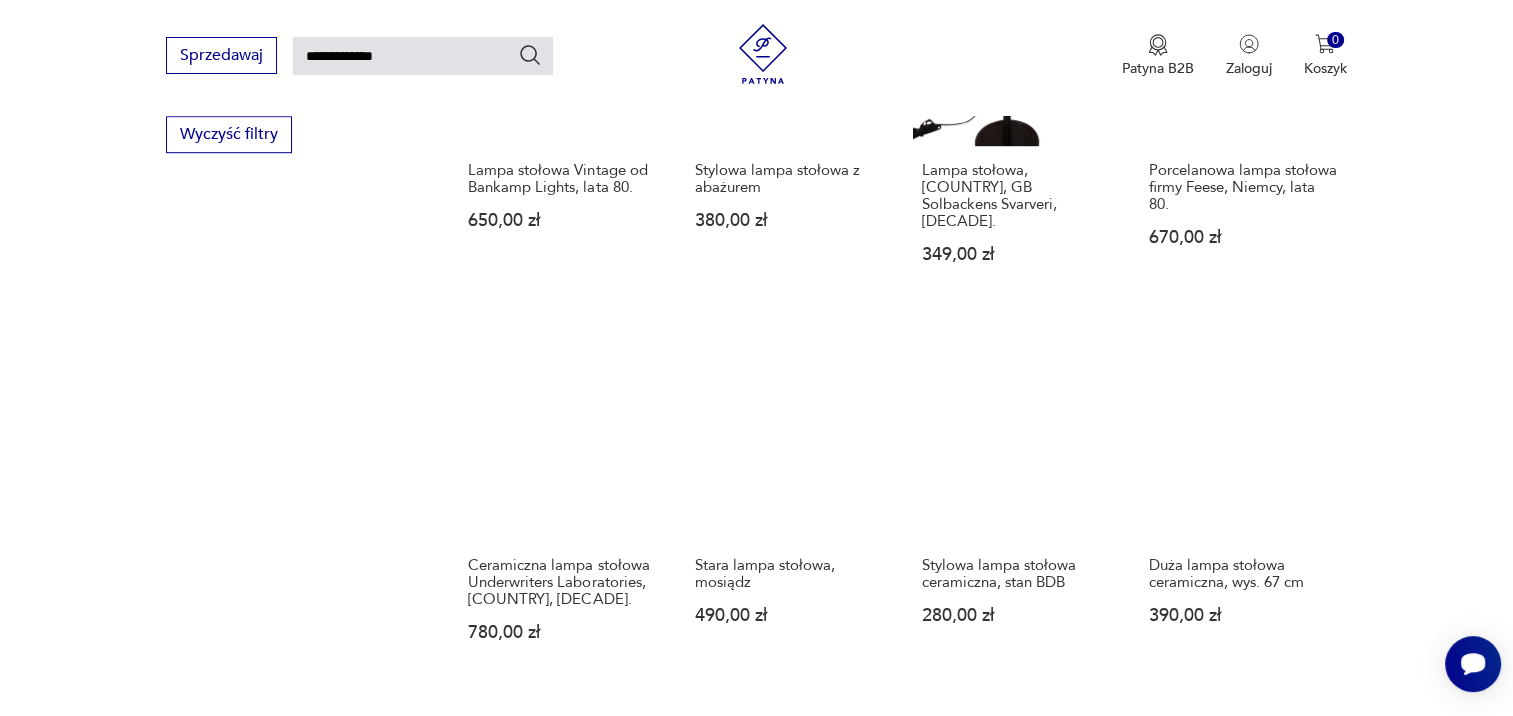 scroll, scrollTop: 1371, scrollLeft: 0, axis: vertical 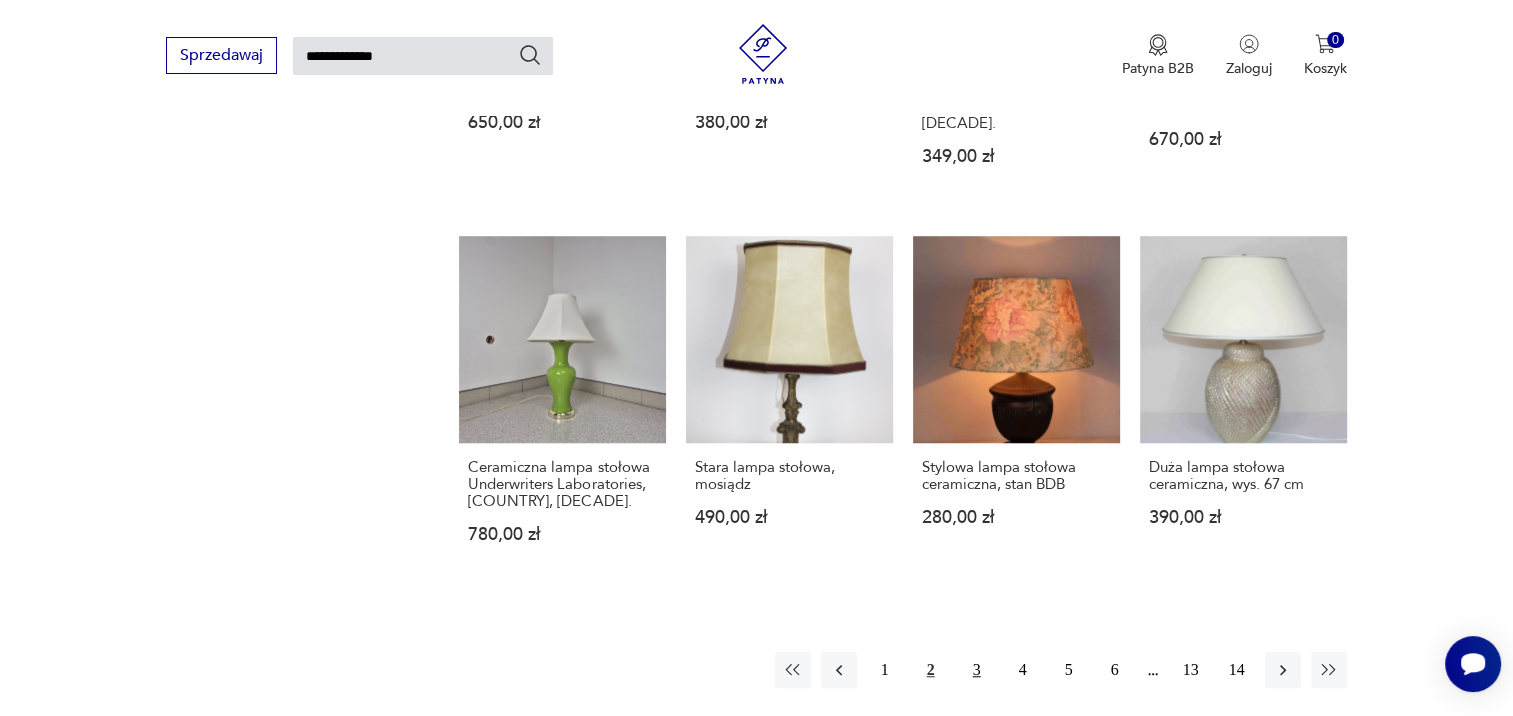 click on "3" at bounding box center [977, 670] 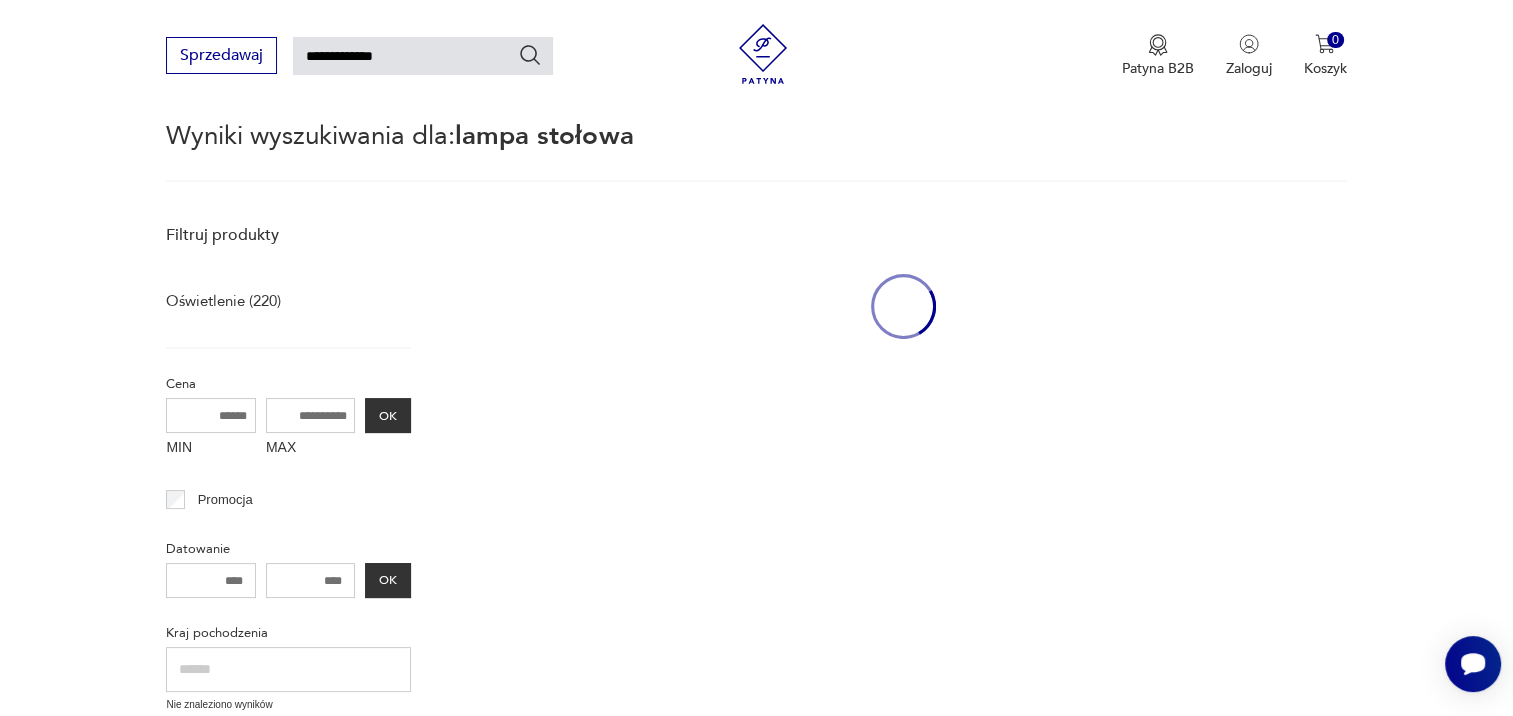 scroll, scrollTop: 71, scrollLeft: 0, axis: vertical 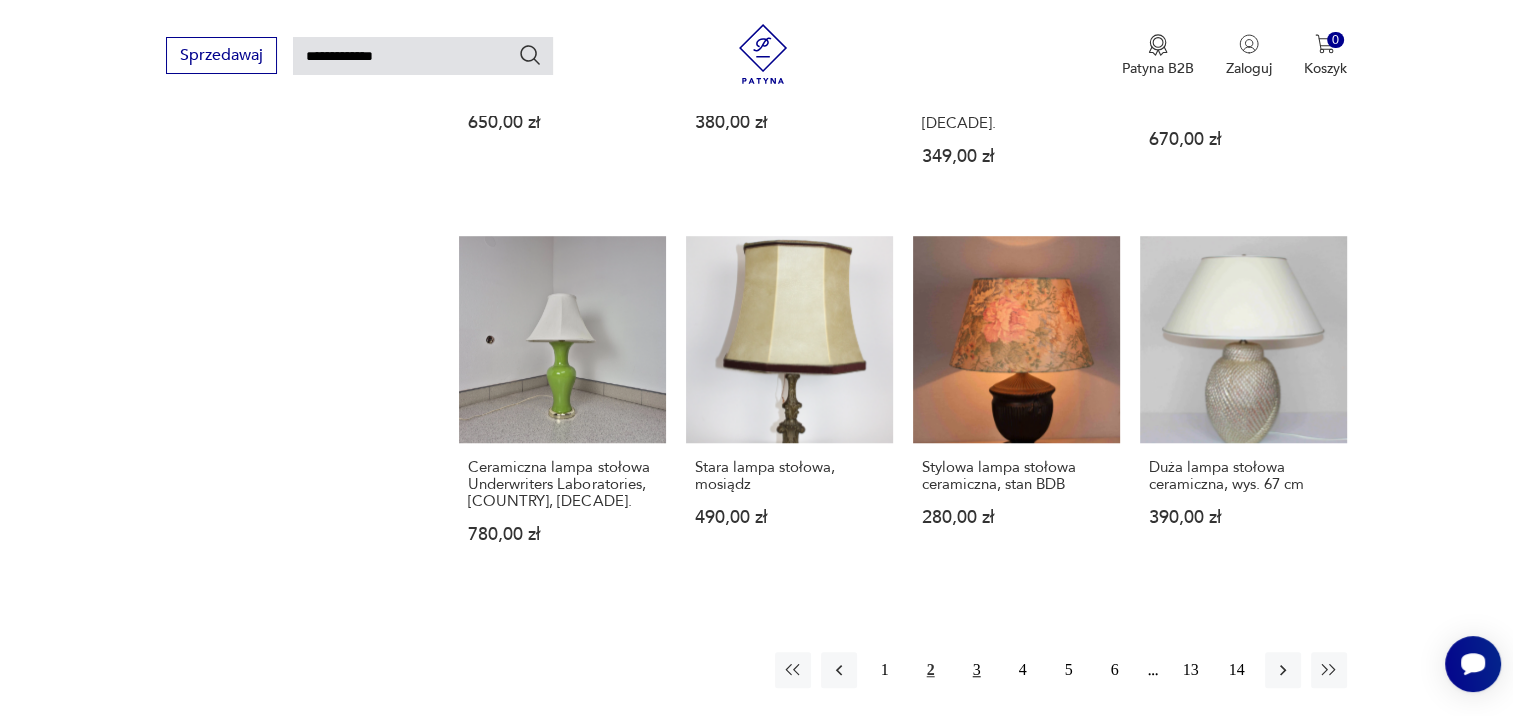 click on "3" at bounding box center (977, 670) 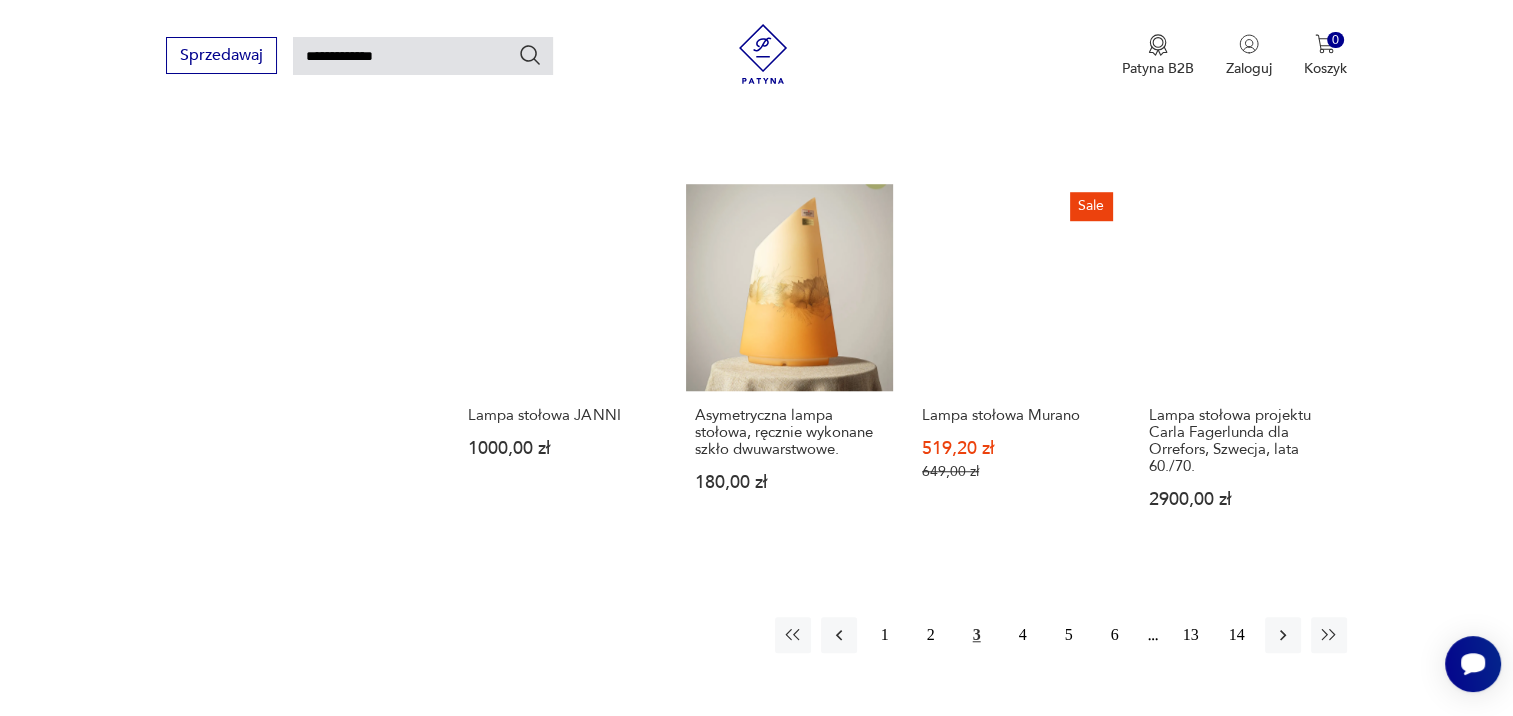 scroll, scrollTop: 1471, scrollLeft: 0, axis: vertical 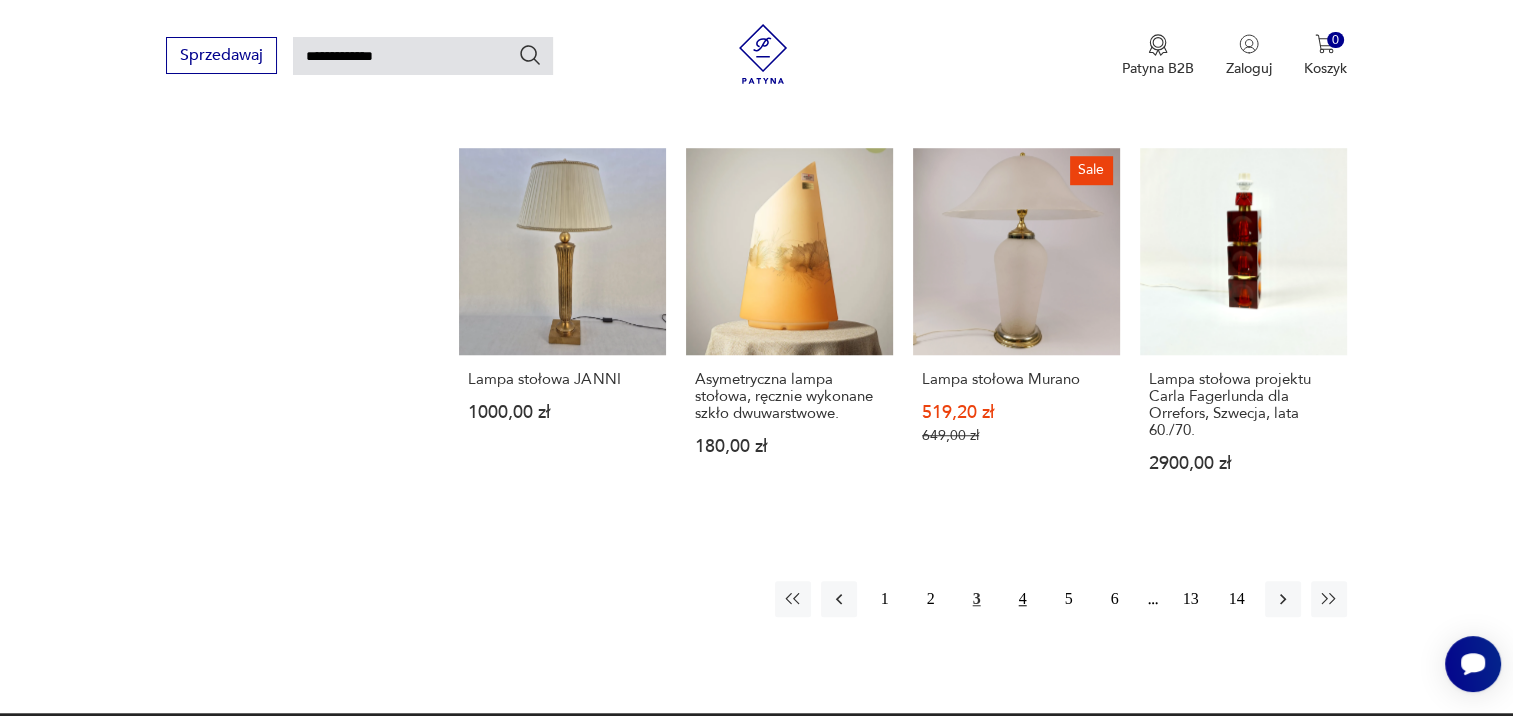 click on "4" at bounding box center (1023, 599) 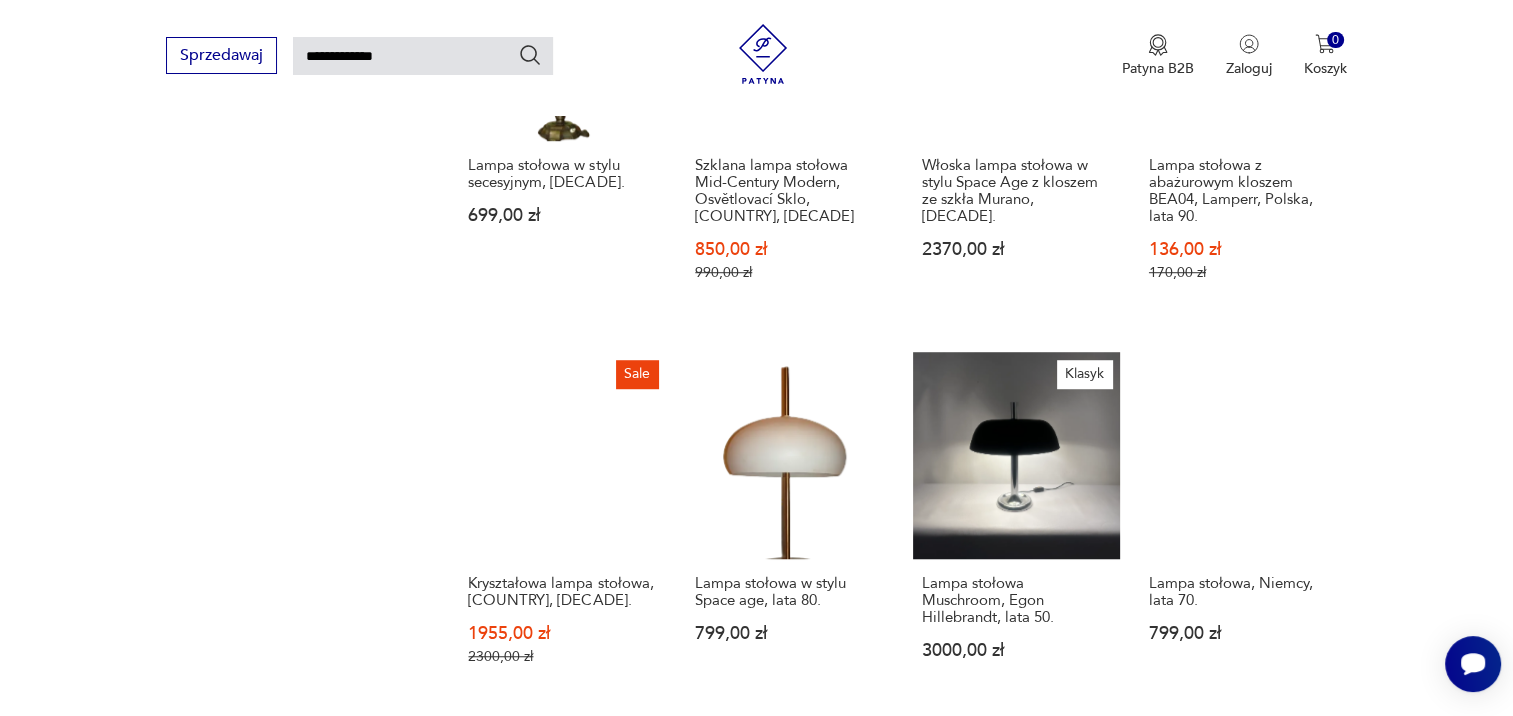 scroll, scrollTop: 1371, scrollLeft: 0, axis: vertical 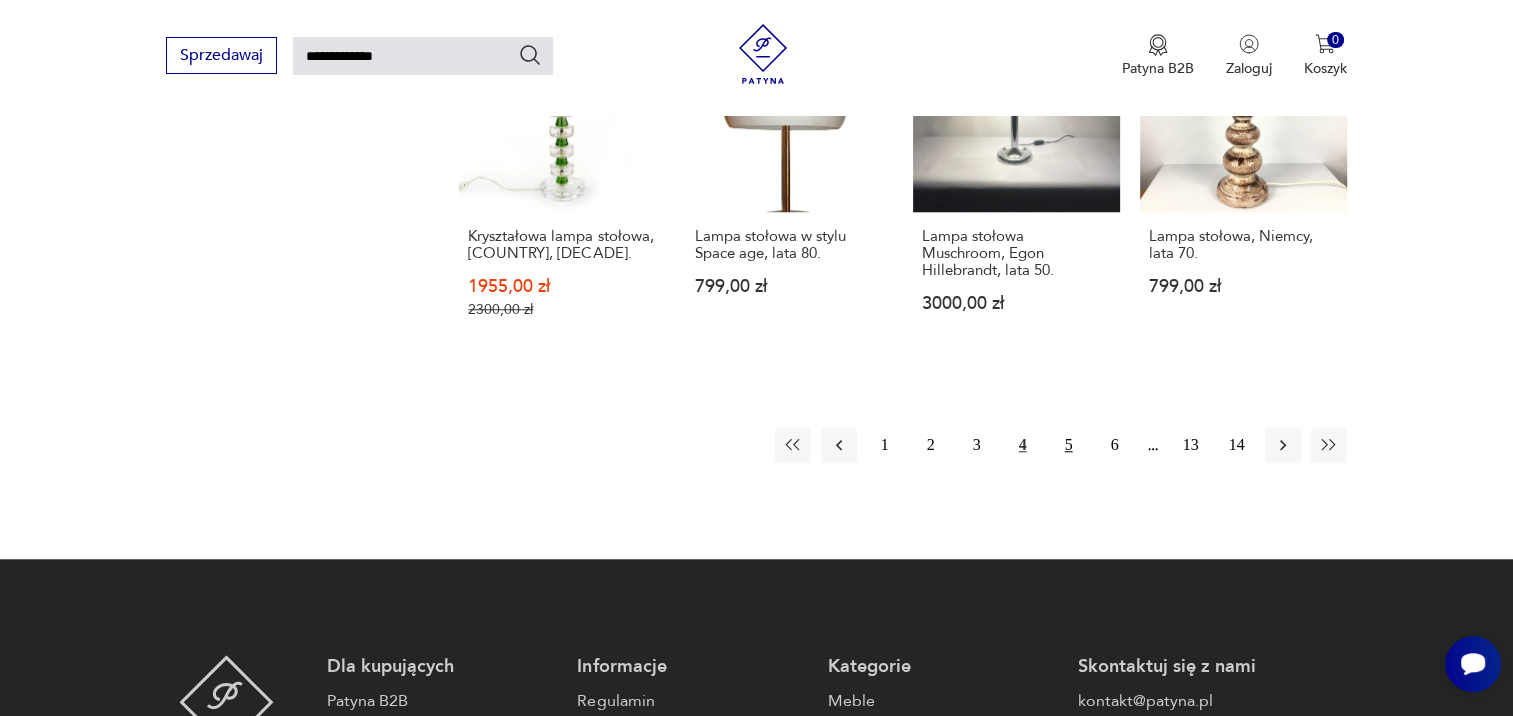 click on "5" at bounding box center (1069, 445) 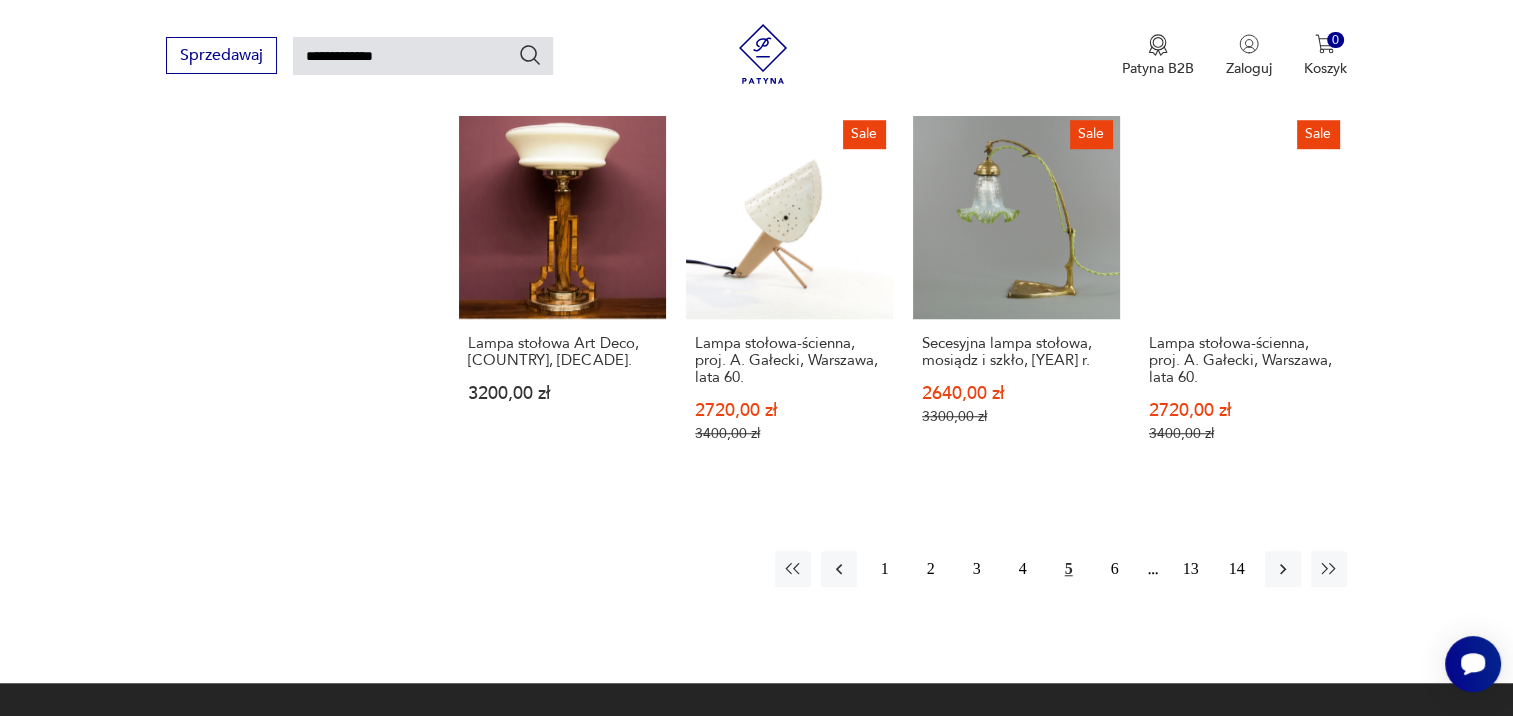 scroll, scrollTop: 1471, scrollLeft: 0, axis: vertical 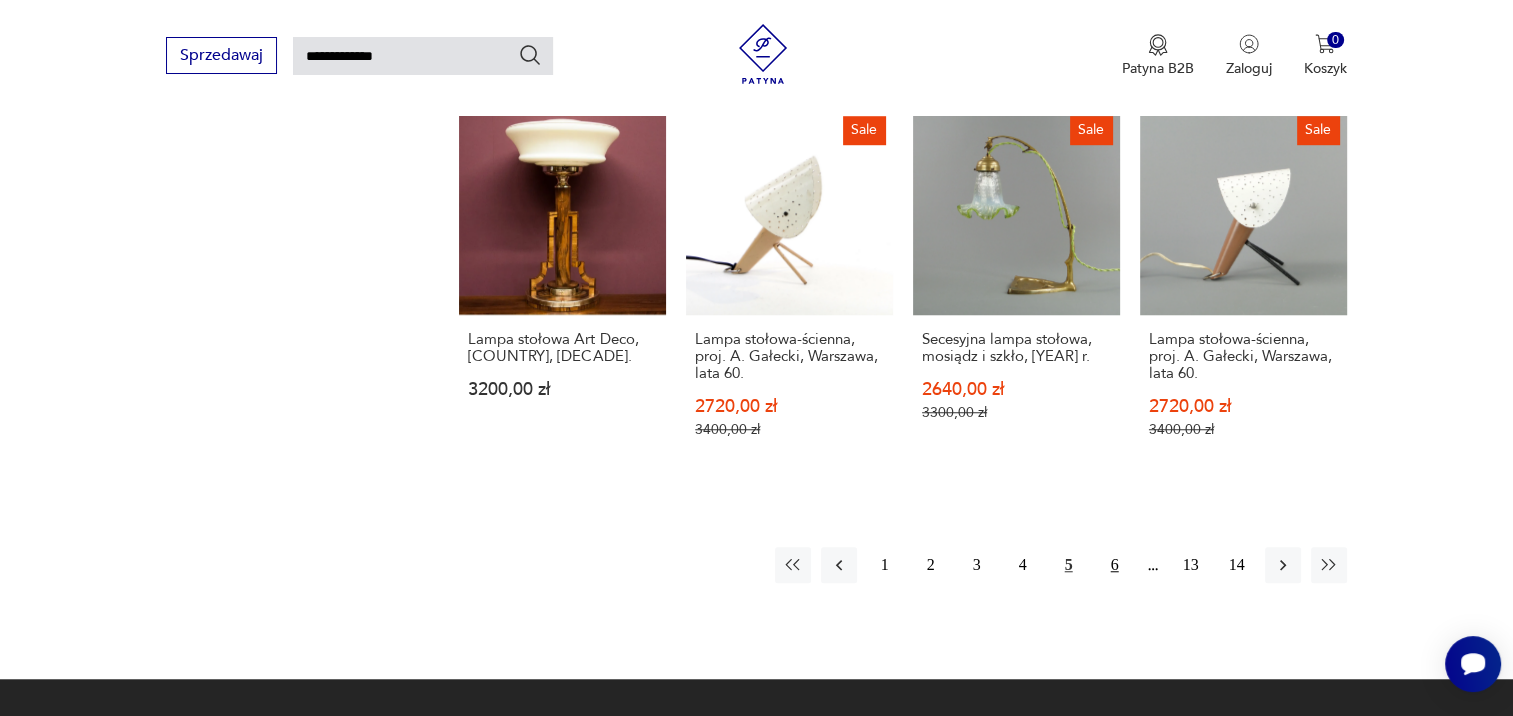 click on "6" at bounding box center (1115, 565) 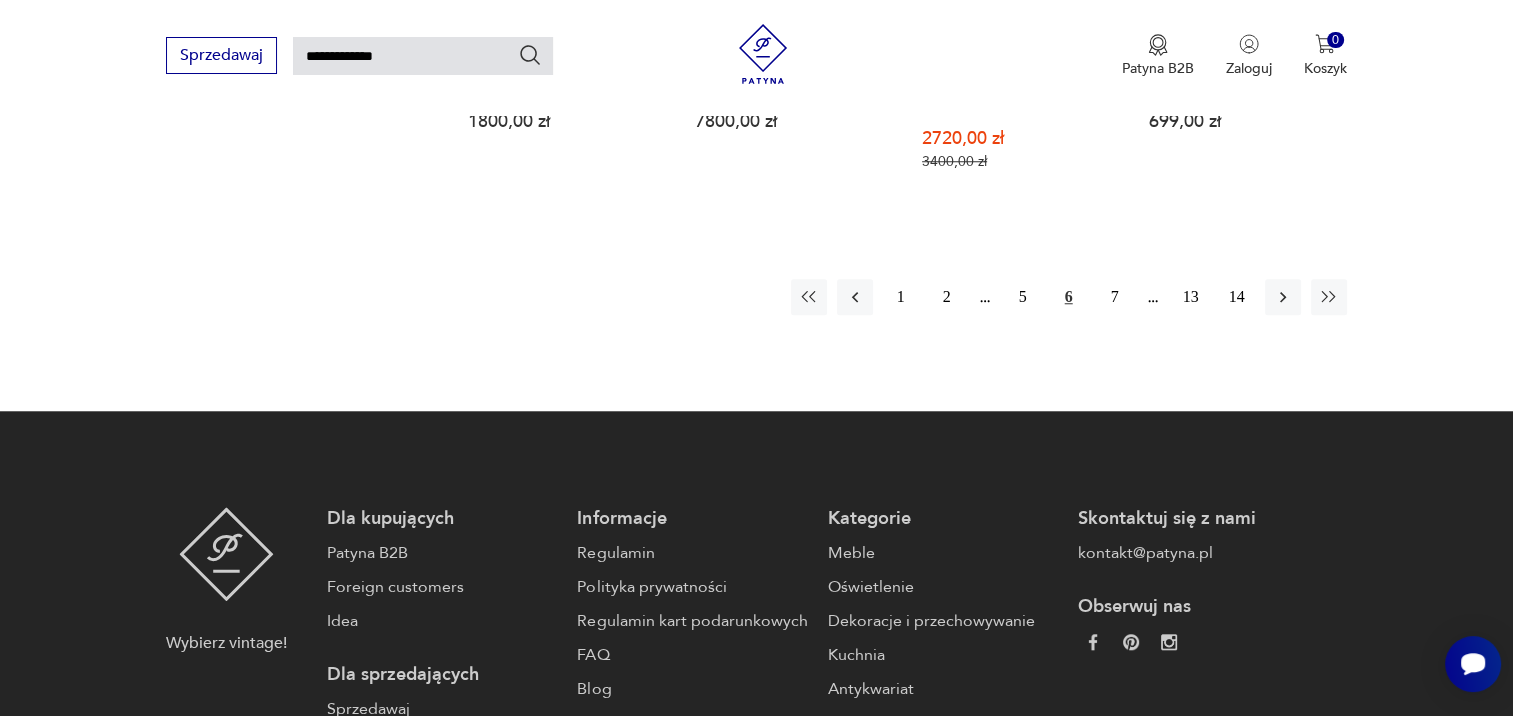 scroll, scrollTop: 1771, scrollLeft: 0, axis: vertical 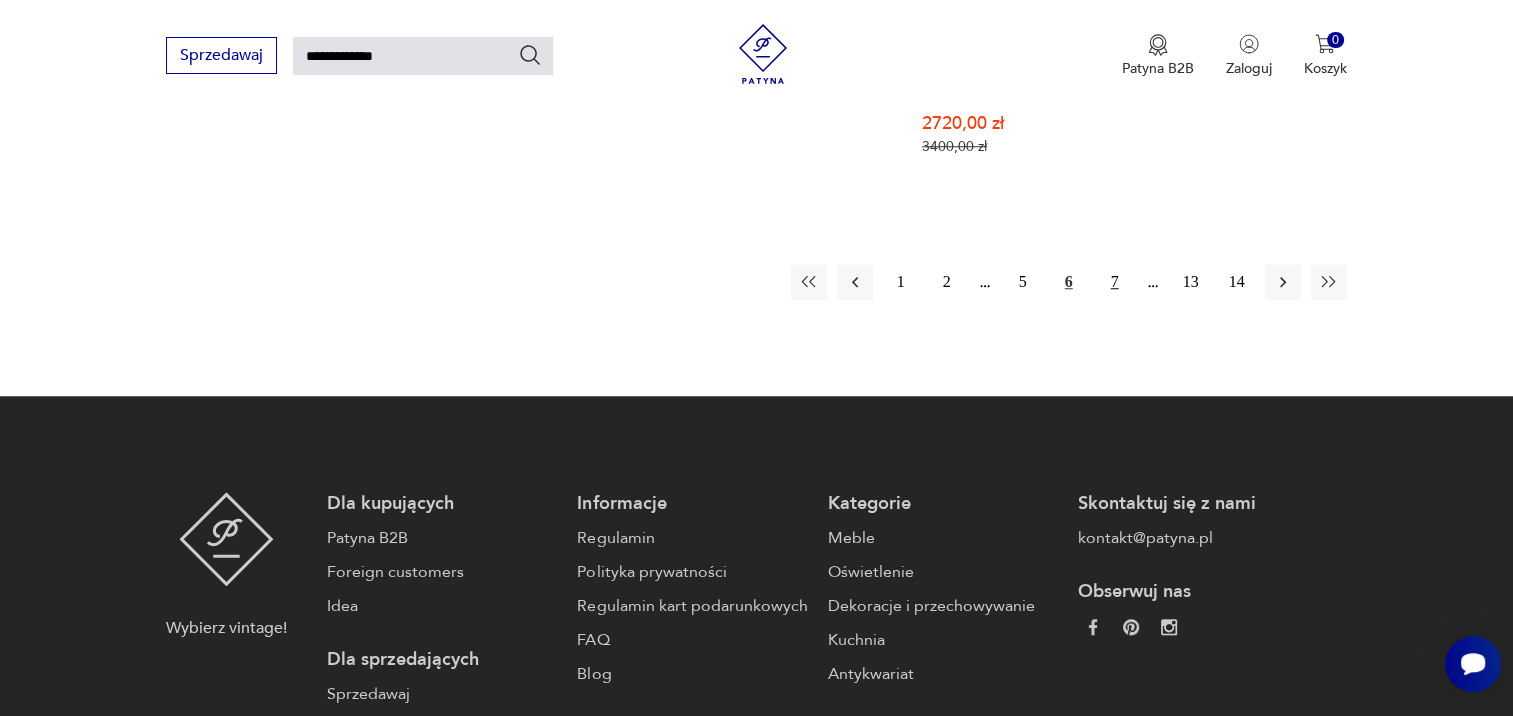 click on "7" at bounding box center (1115, 282) 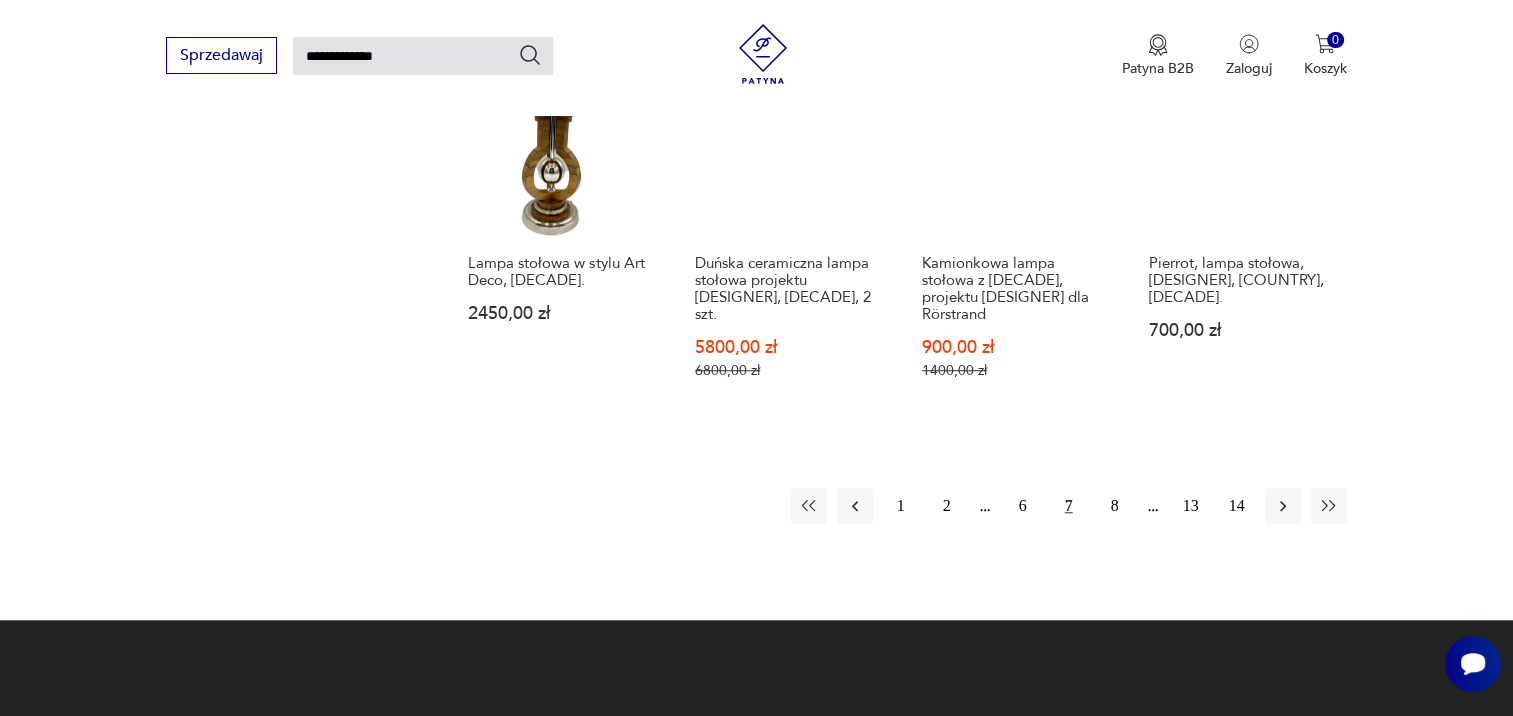 scroll, scrollTop: 1571, scrollLeft: 0, axis: vertical 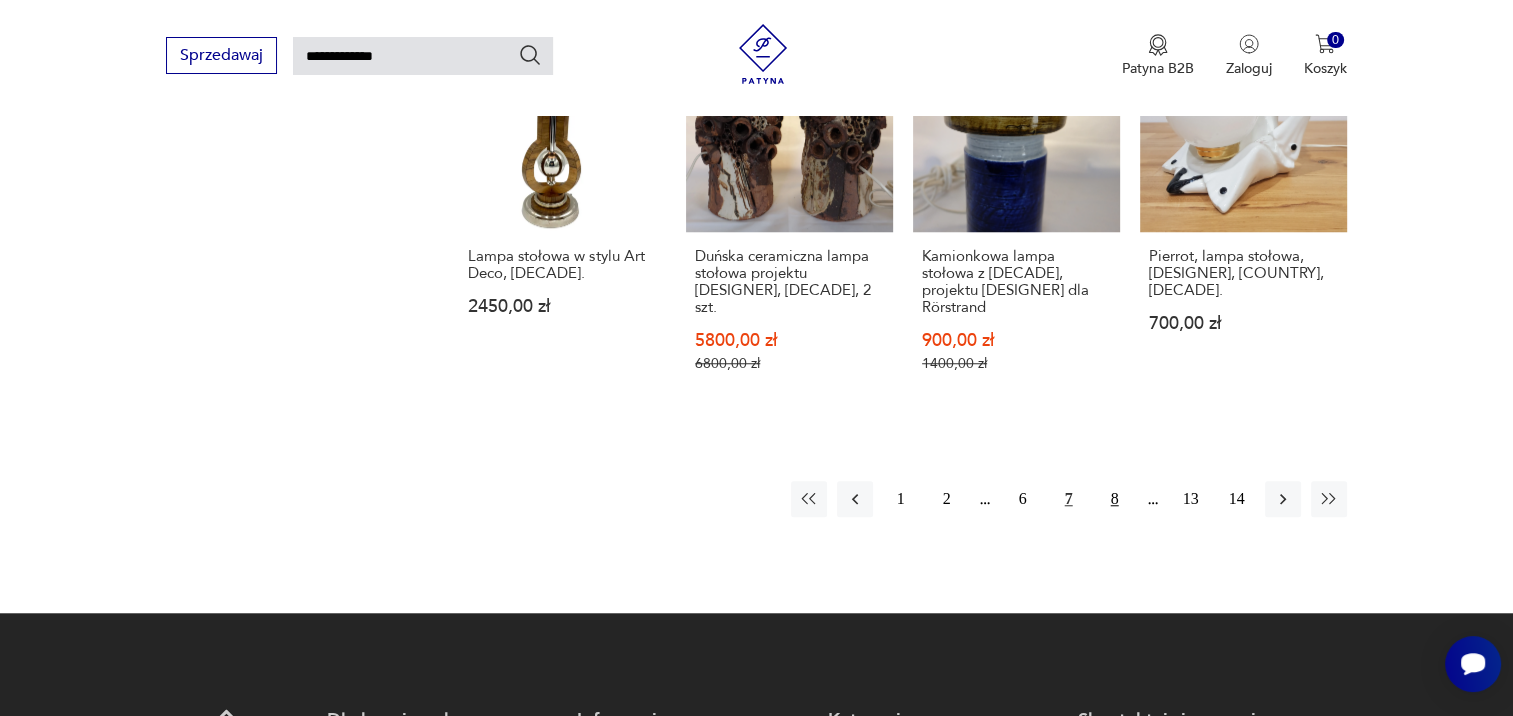 click on "8" at bounding box center (1115, 499) 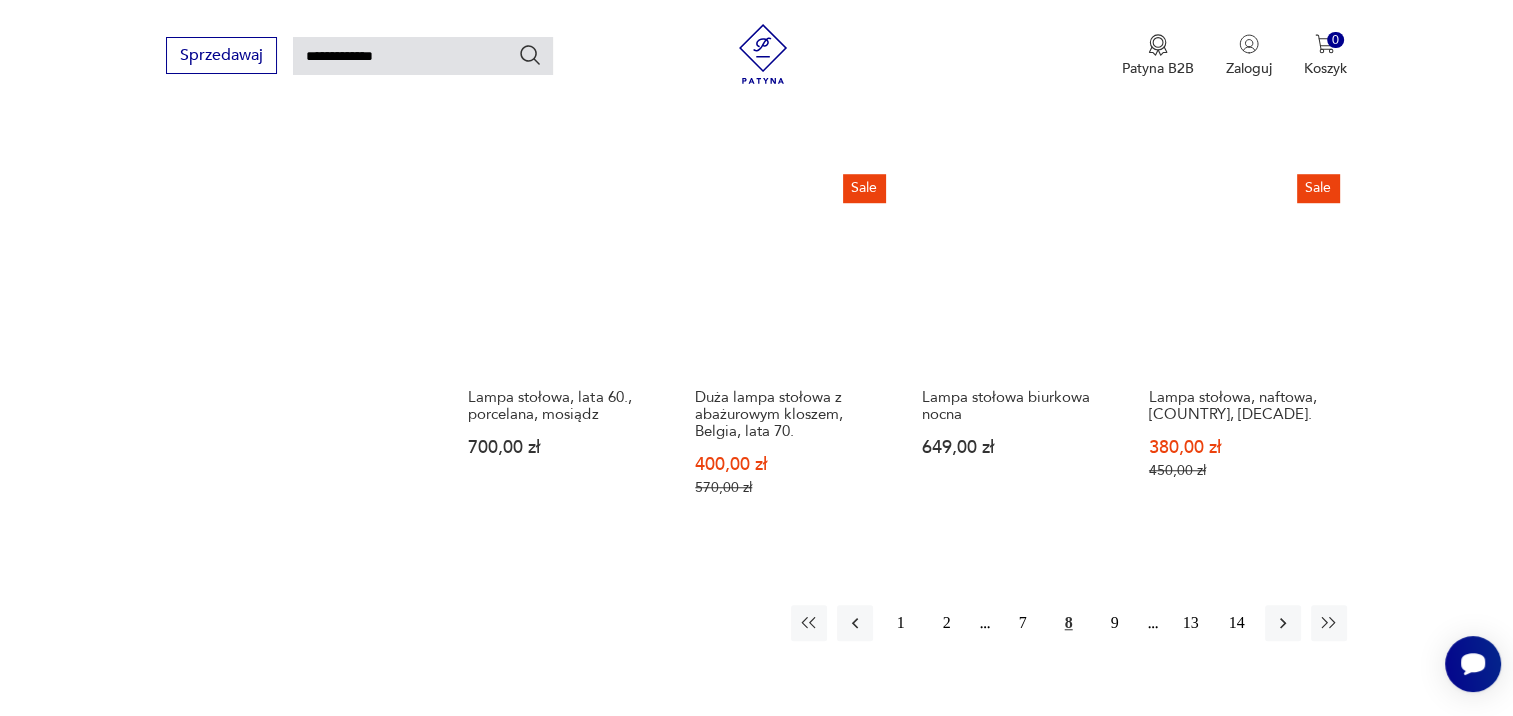 scroll, scrollTop: 1571, scrollLeft: 0, axis: vertical 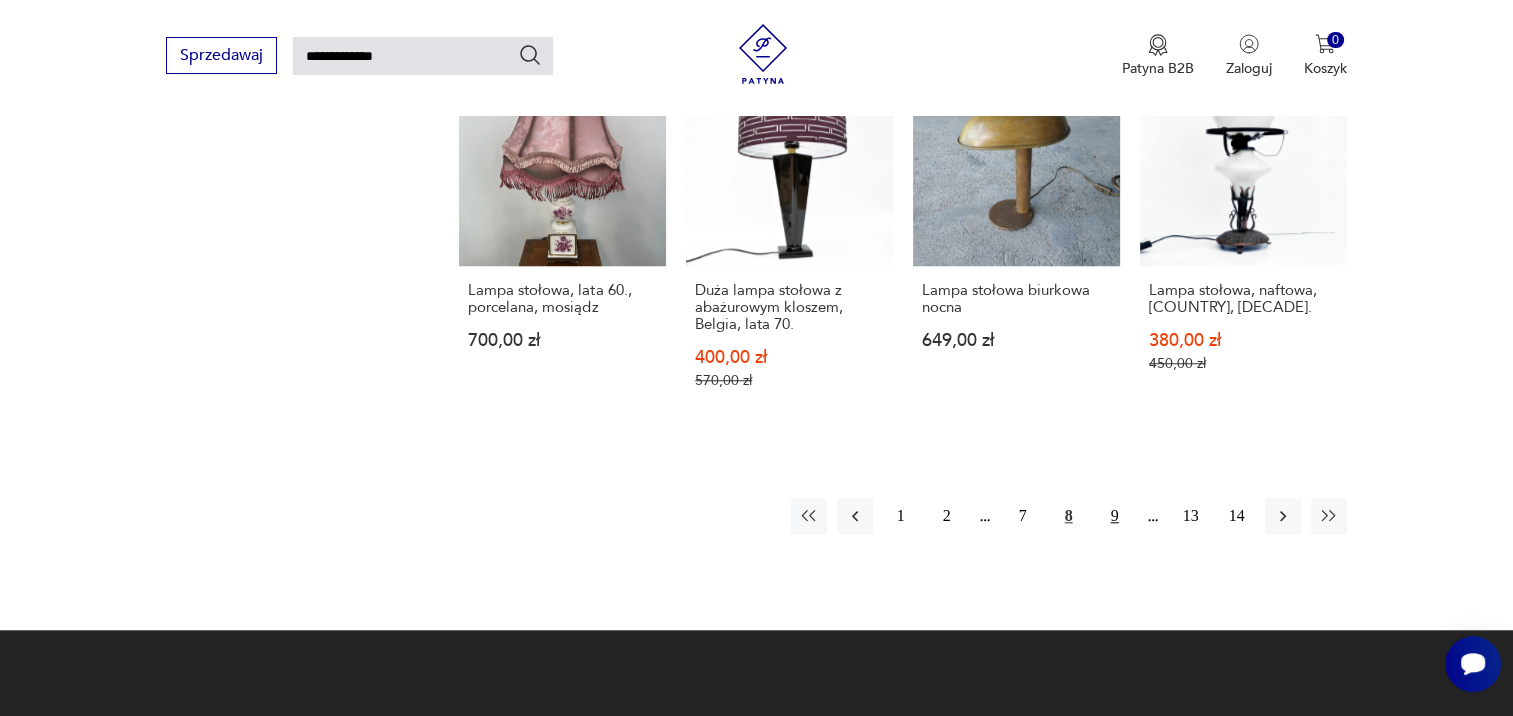 click on "9" at bounding box center [1115, 516] 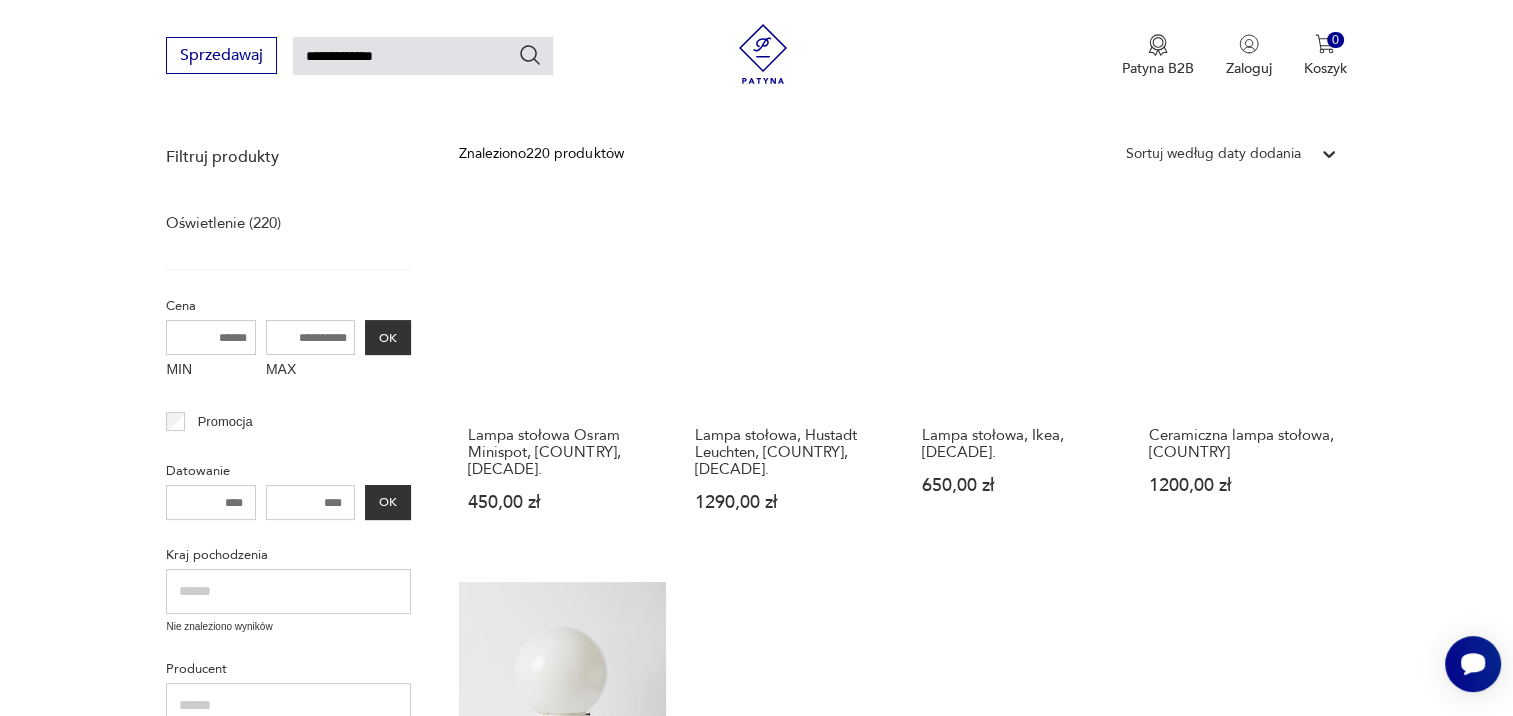 scroll, scrollTop: 271, scrollLeft: 0, axis: vertical 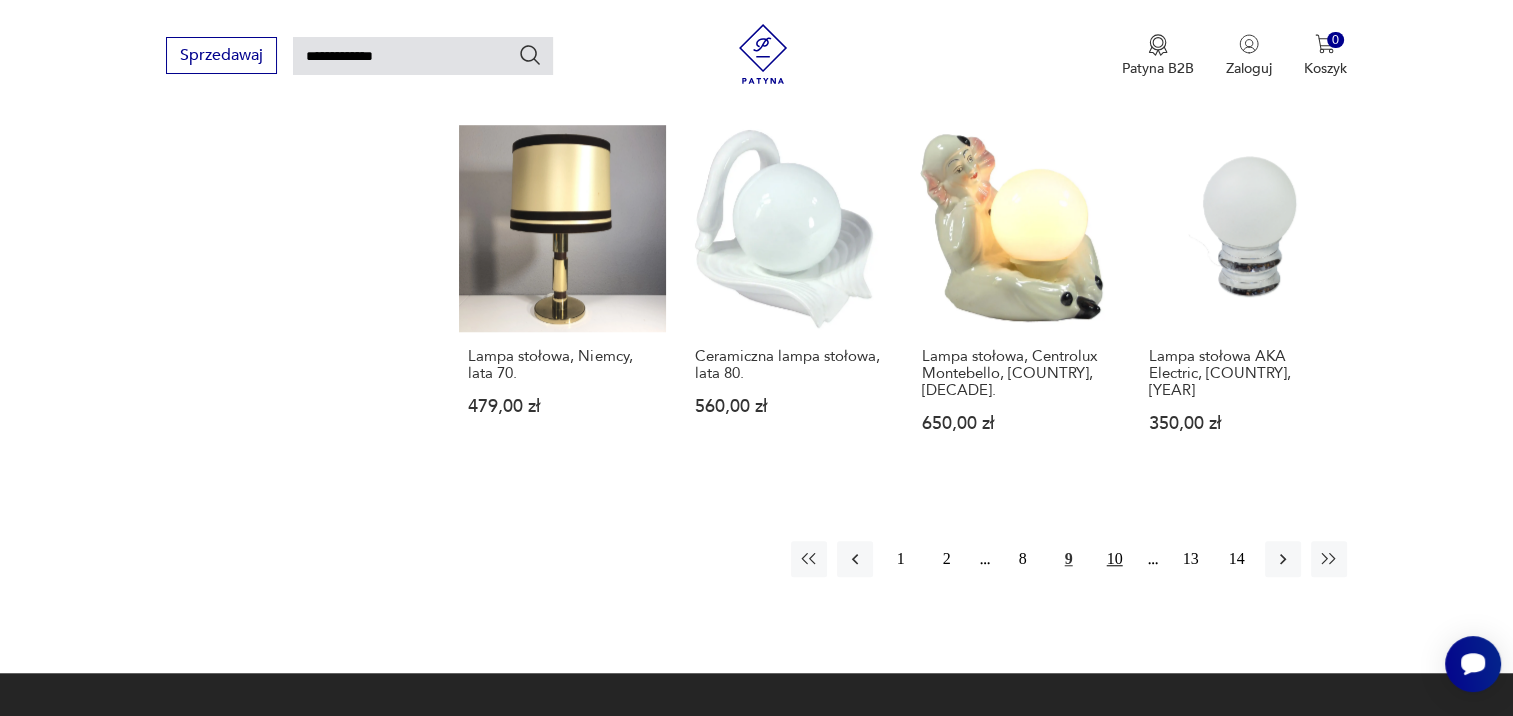 click on "10" at bounding box center [1115, 559] 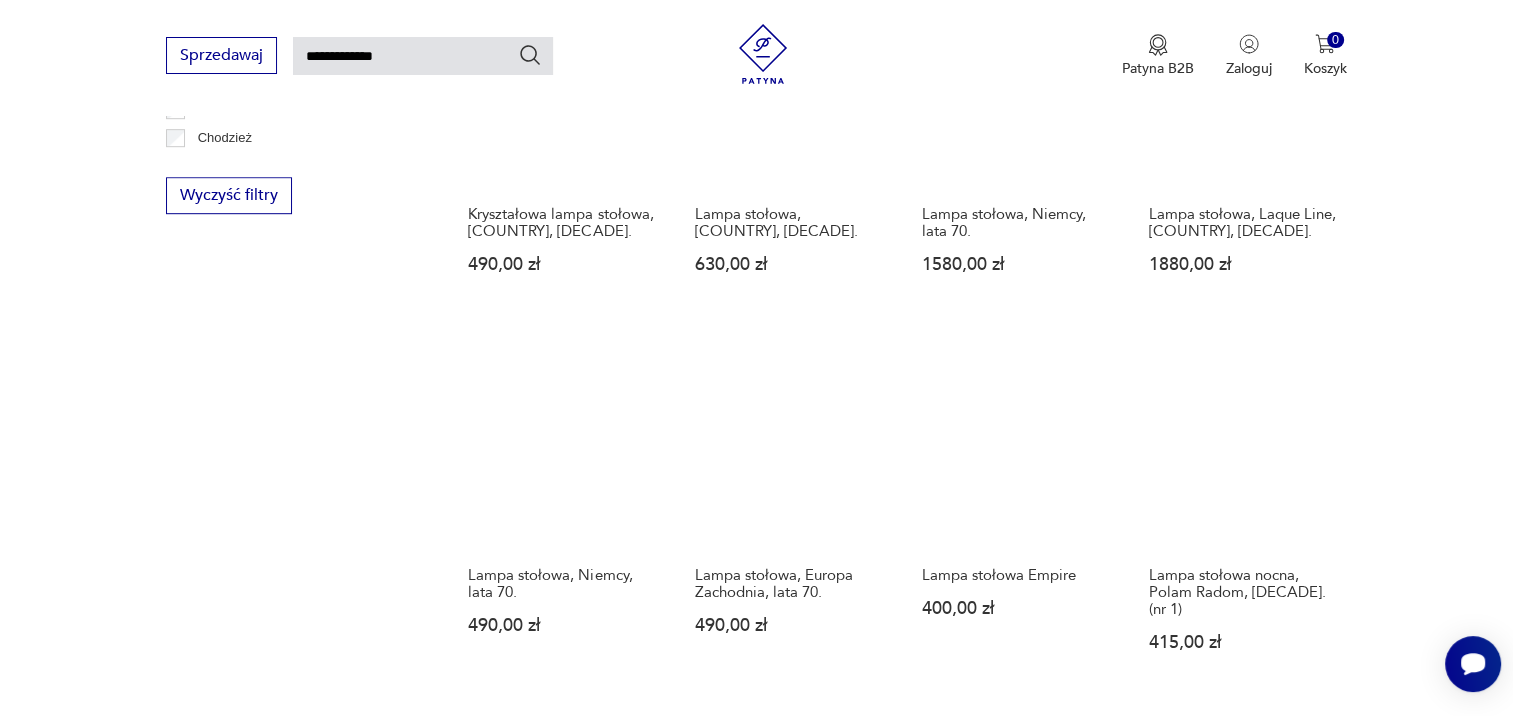 scroll, scrollTop: 1371, scrollLeft: 0, axis: vertical 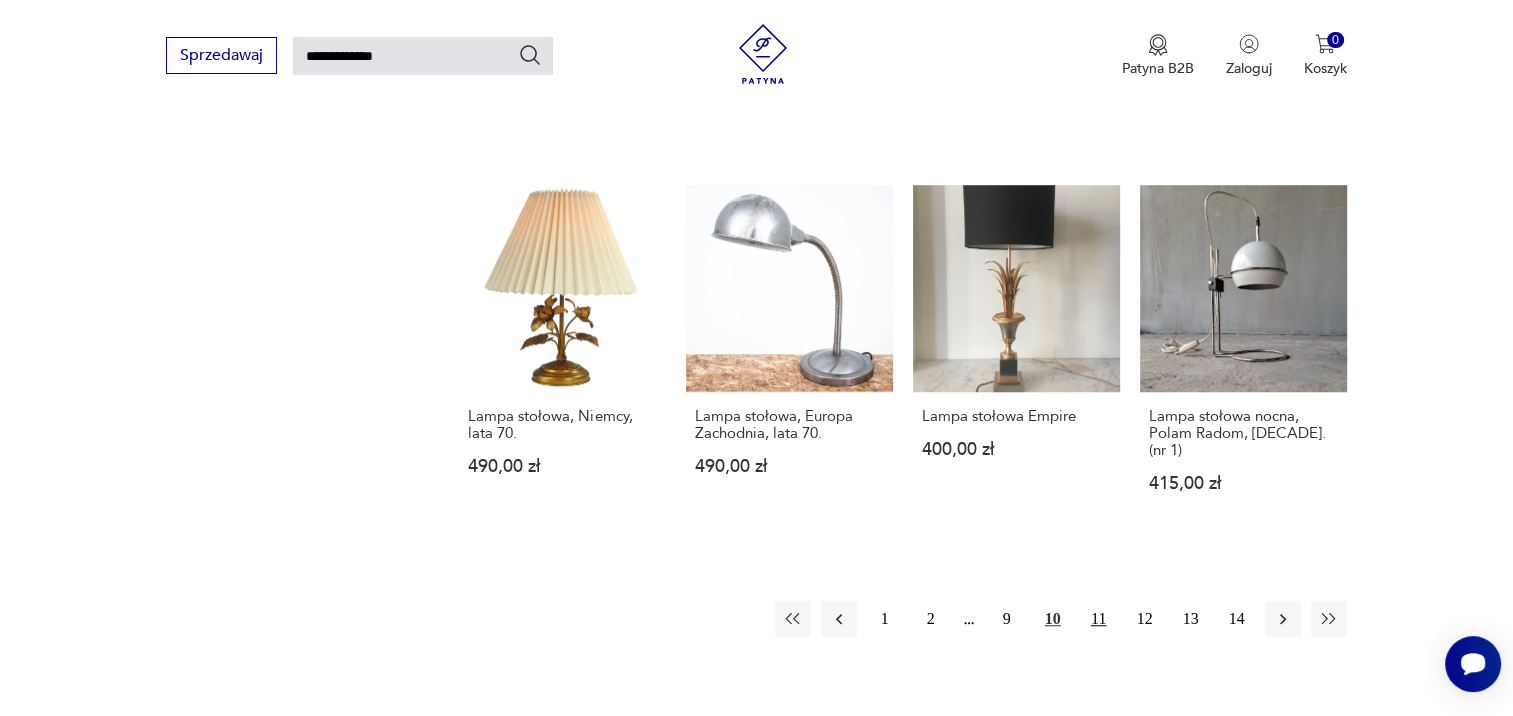 click on "11" at bounding box center [1099, 619] 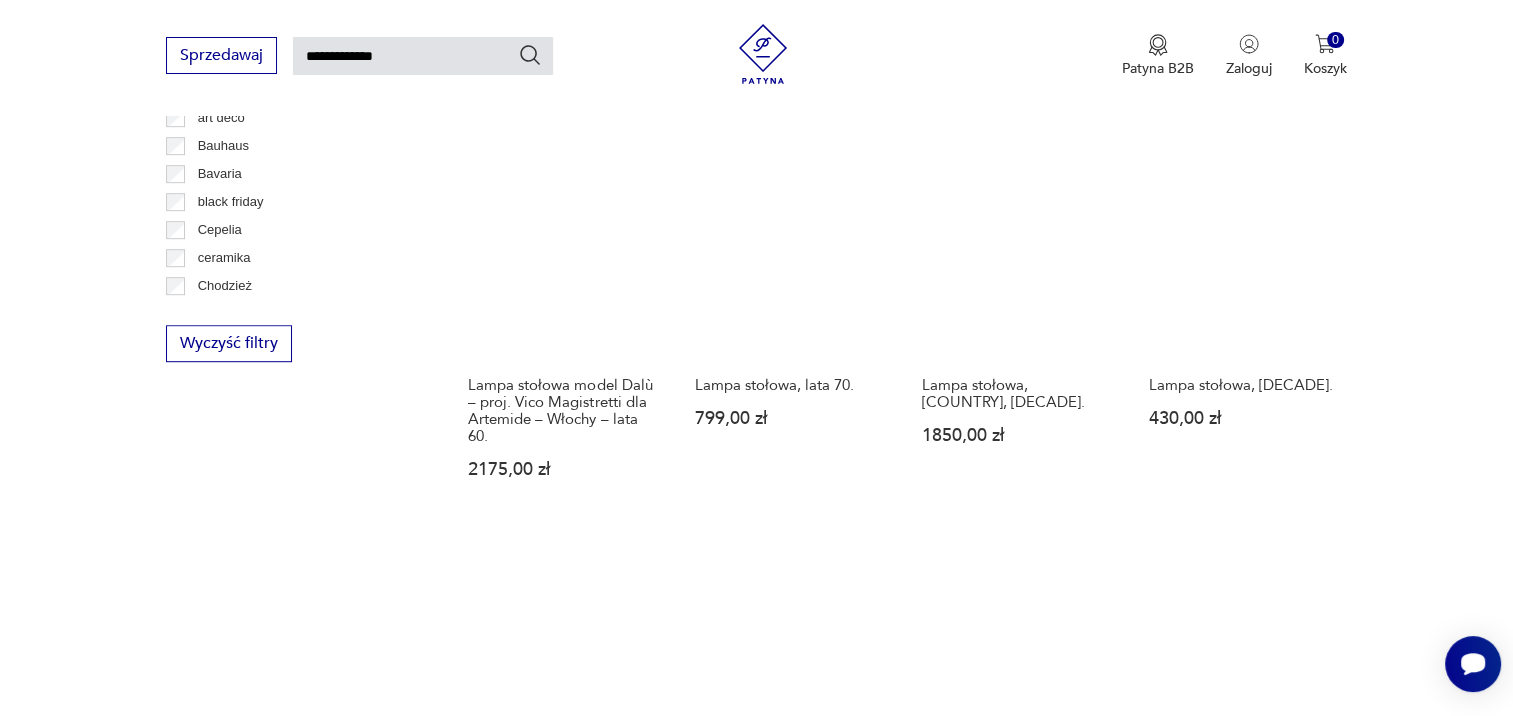 scroll, scrollTop: 1371, scrollLeft: 0, axis: vertical 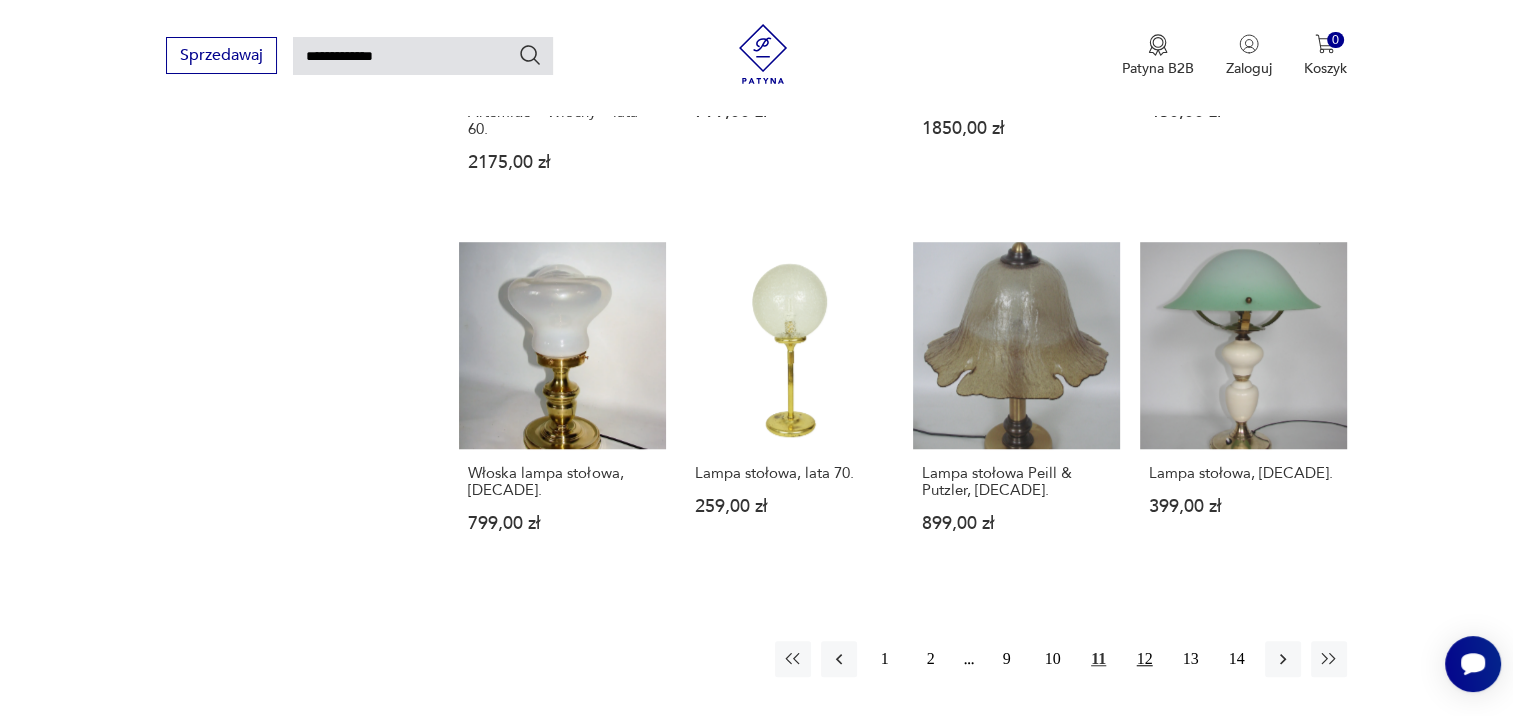 click on "12" at bounding box center [1145, 659] 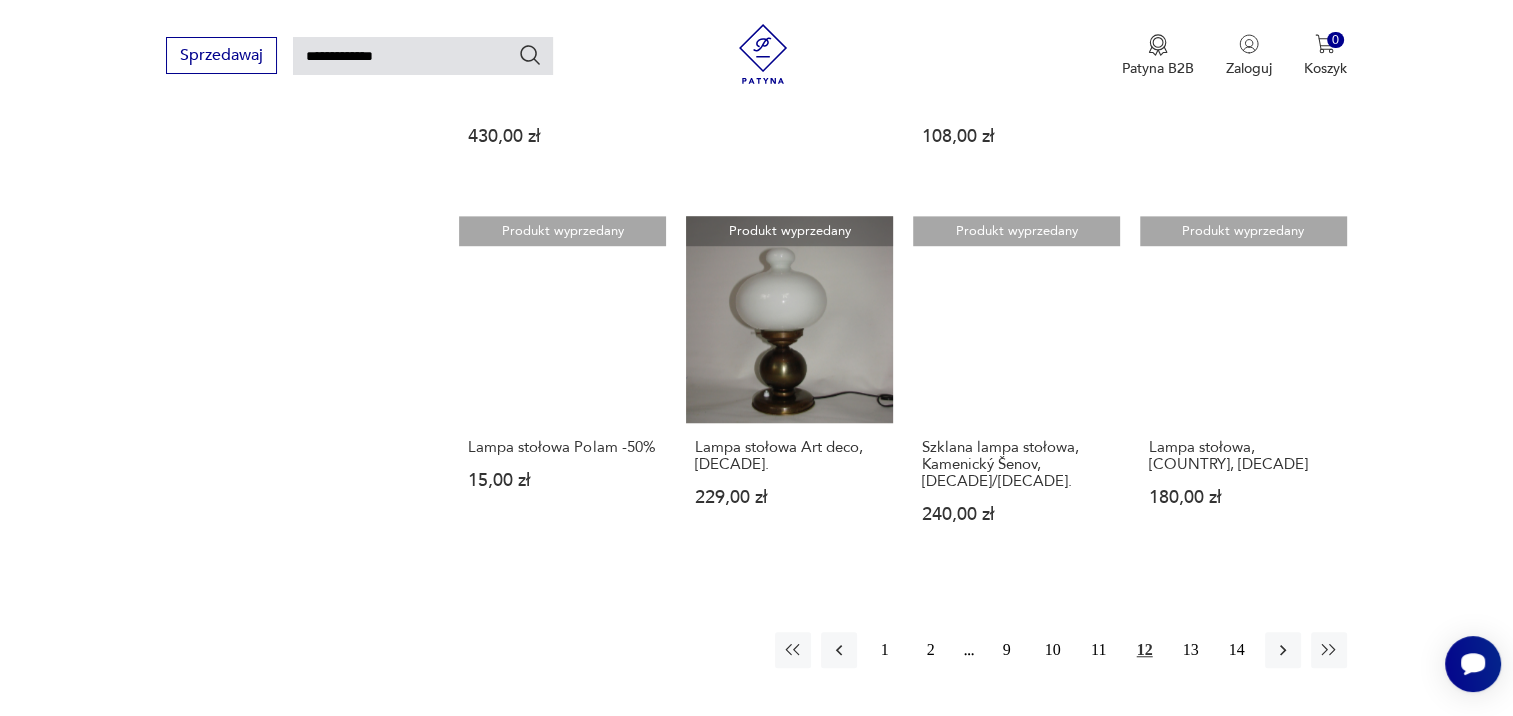 scroll, scrollTop: 1571, scrollLeft: 0, axis: vertical 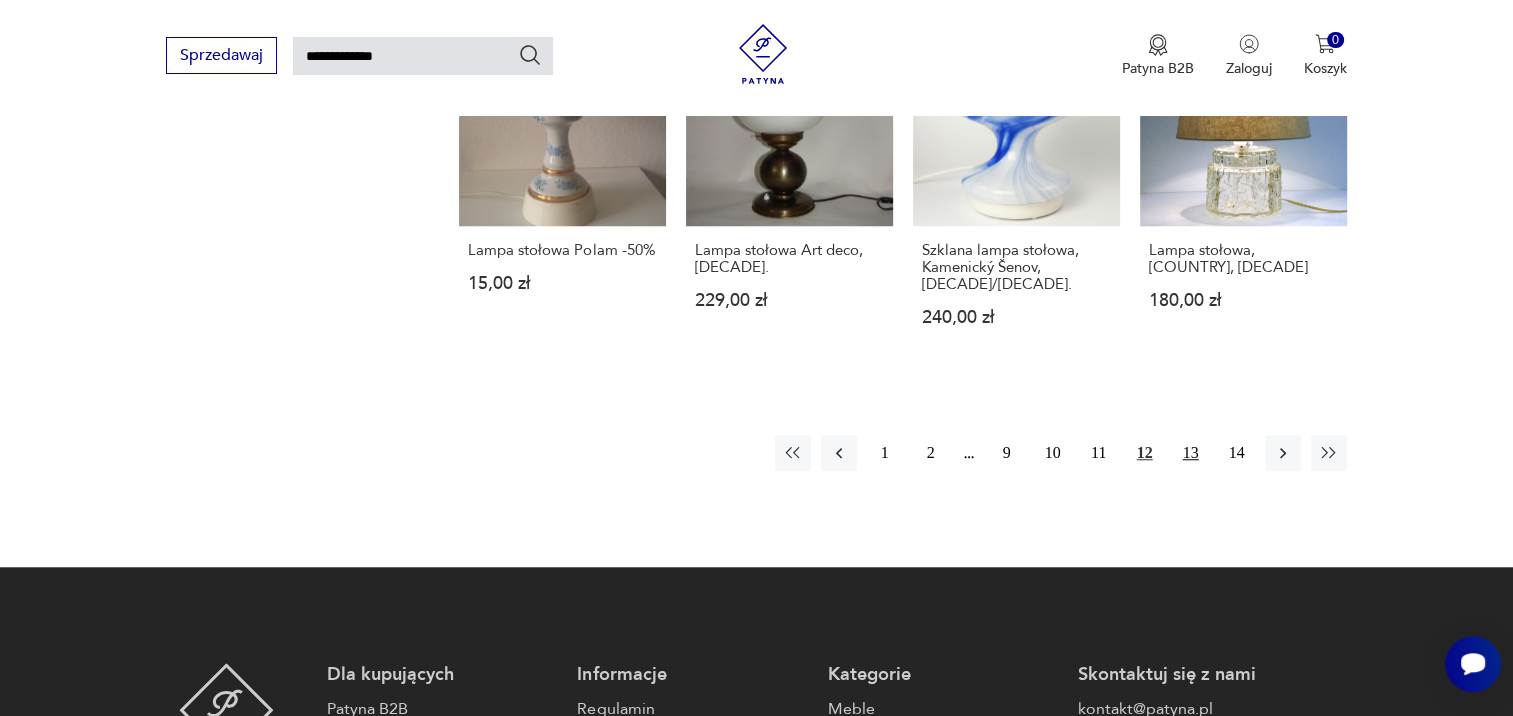 click on "13" at bounding box center (1191, 453) 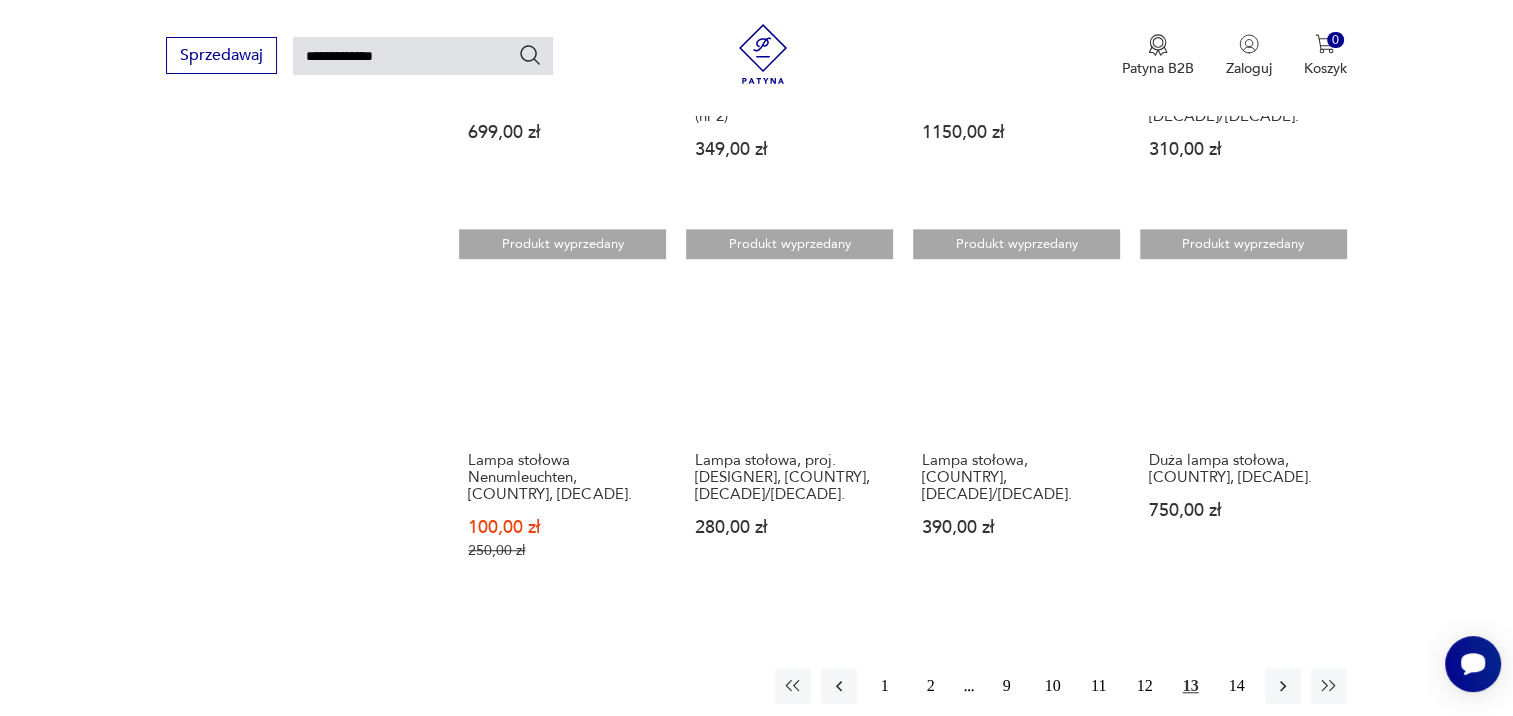 scroll, scrollTop: 1371, scrollLeft: 0, axis: vertical 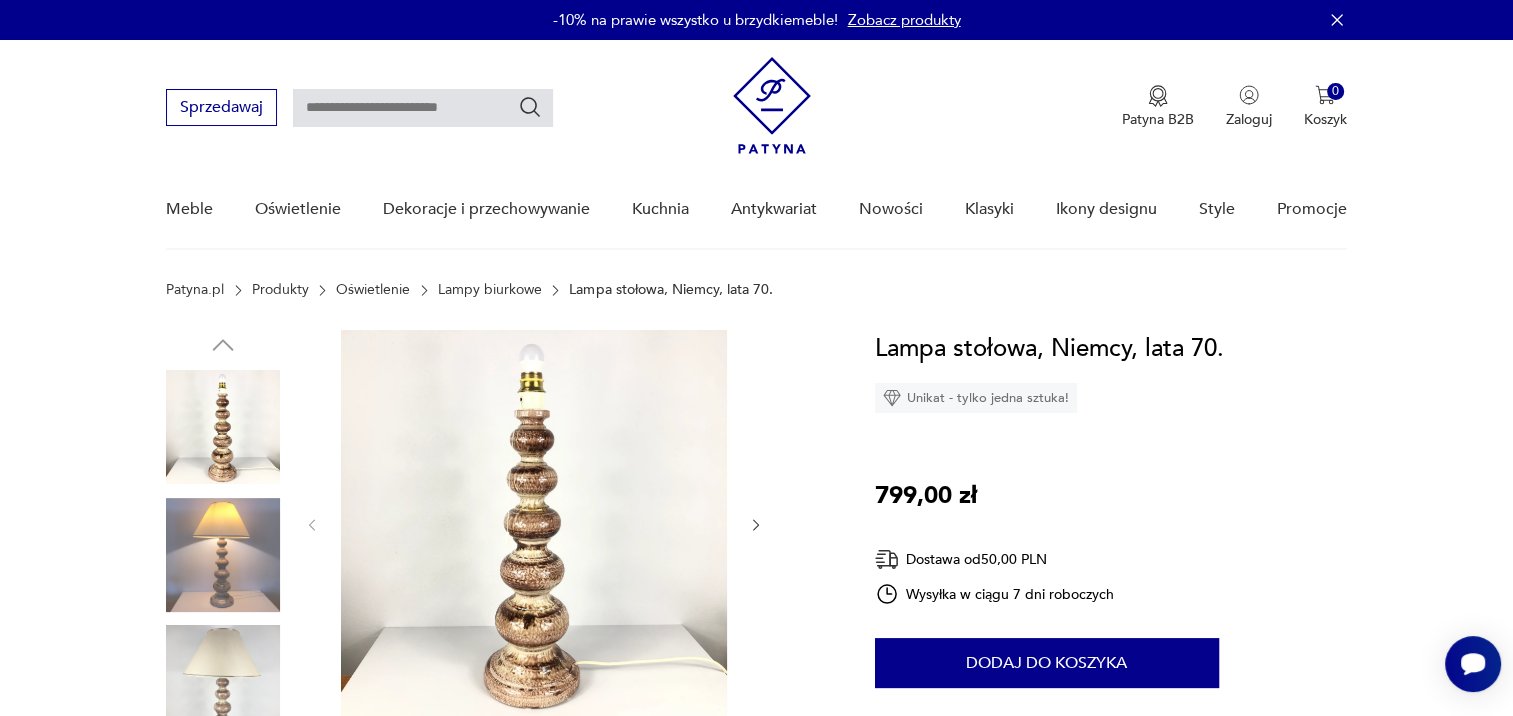 click at bounding box center [534, 523] 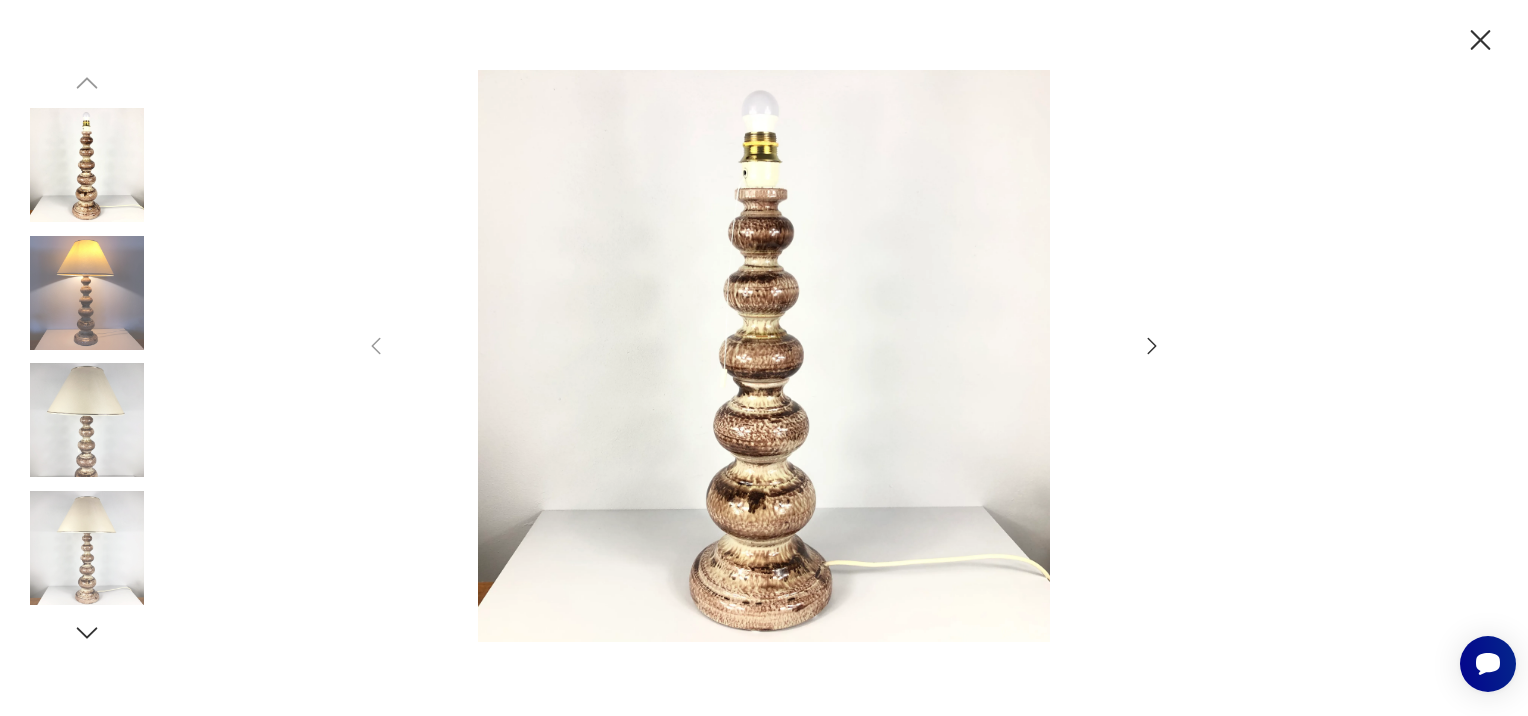 click at bounding box center (1152, 346) 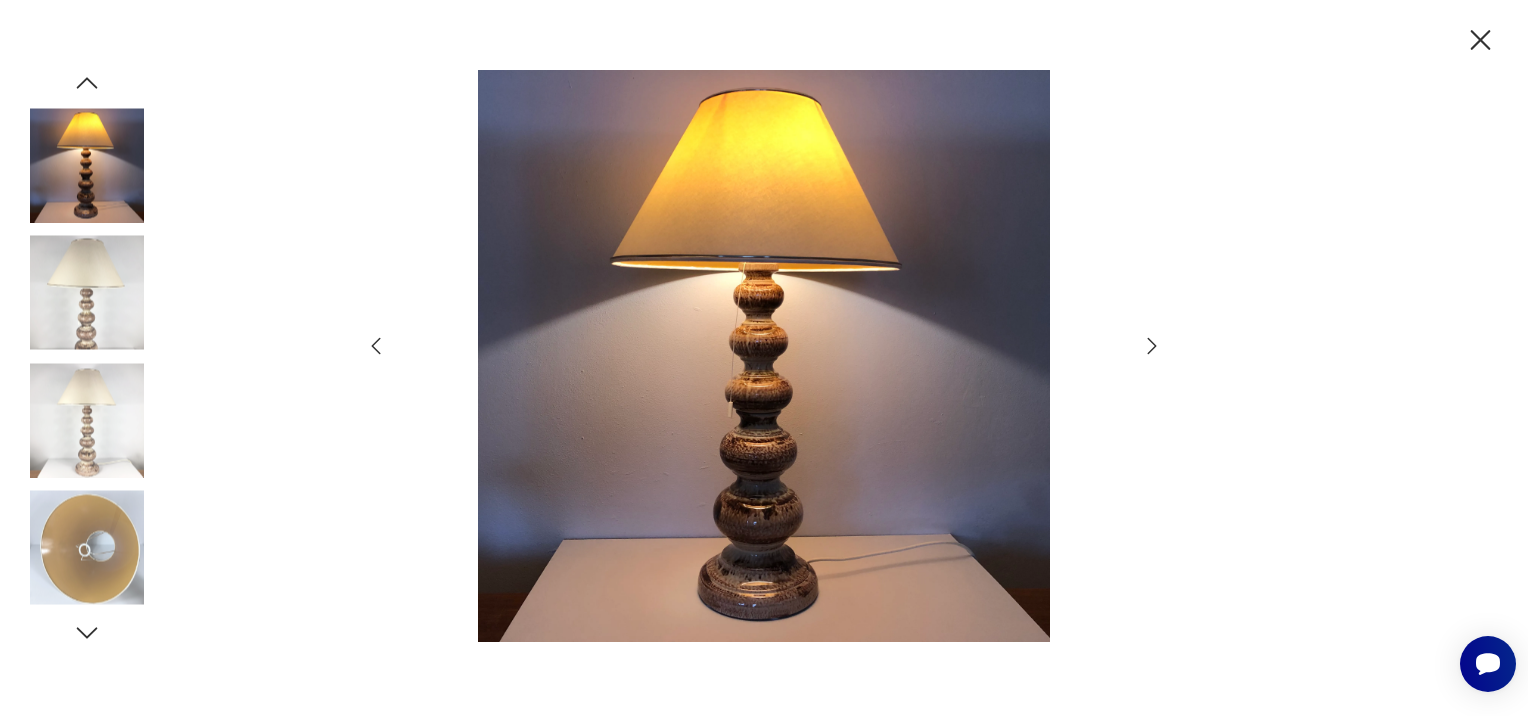 click at bounding box center (1152, 346) 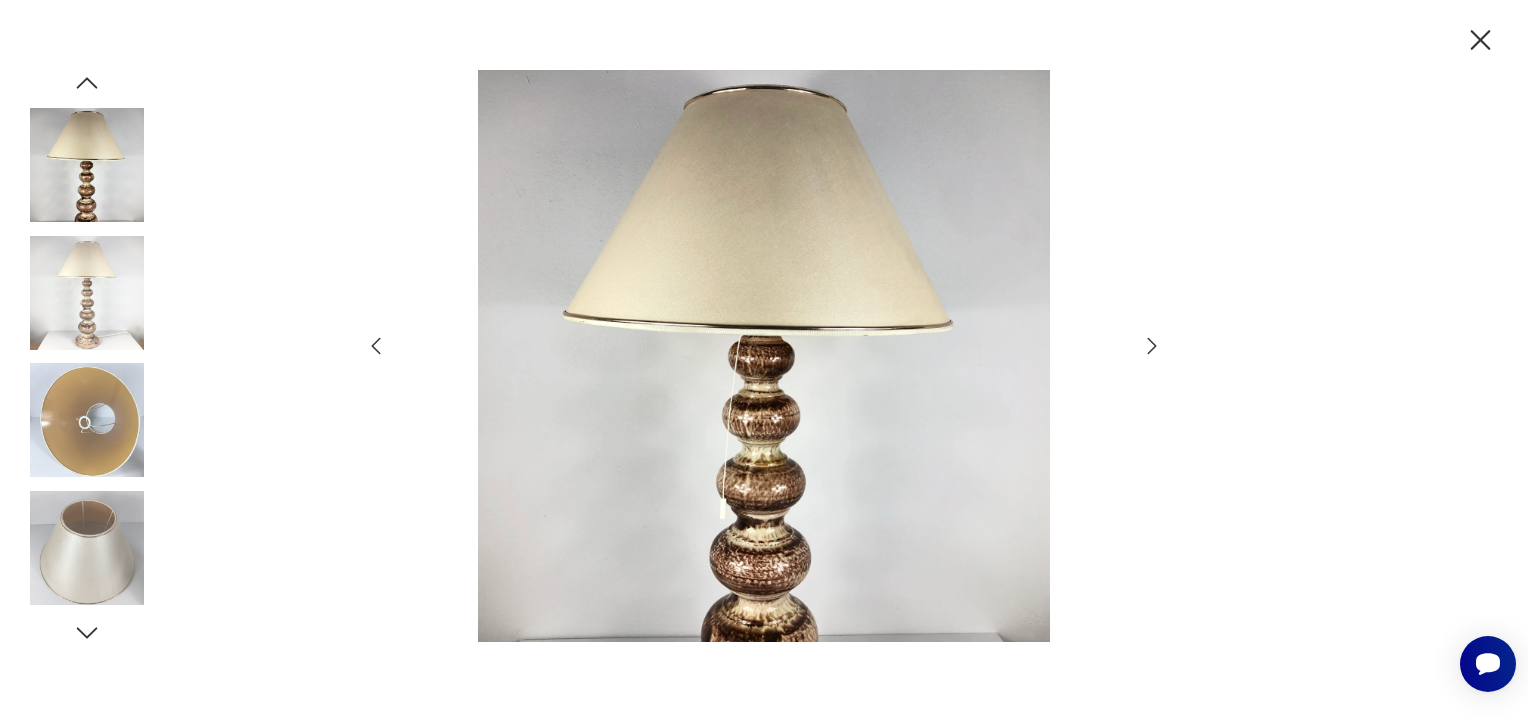 click at bounding box center [1152, 346] 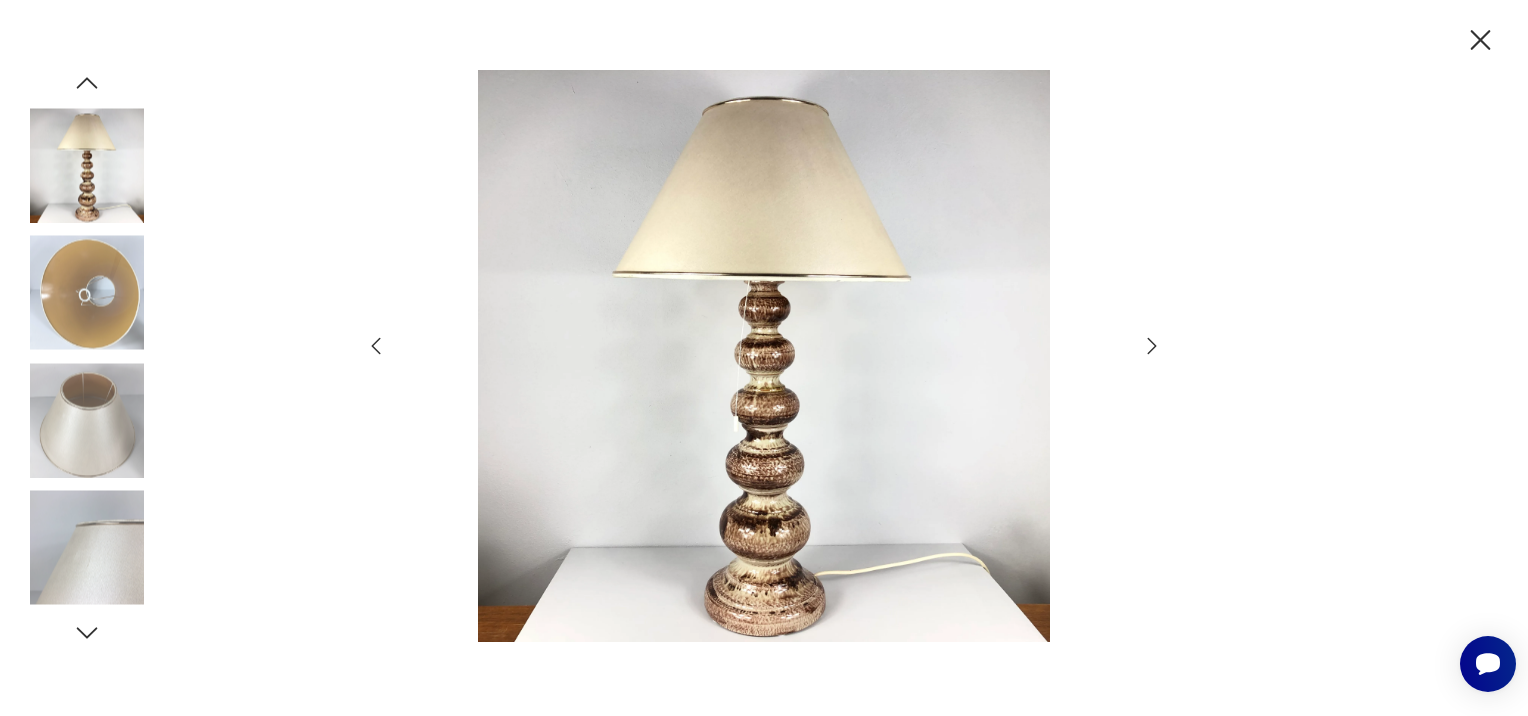 click at bounding box center (1152, 346) 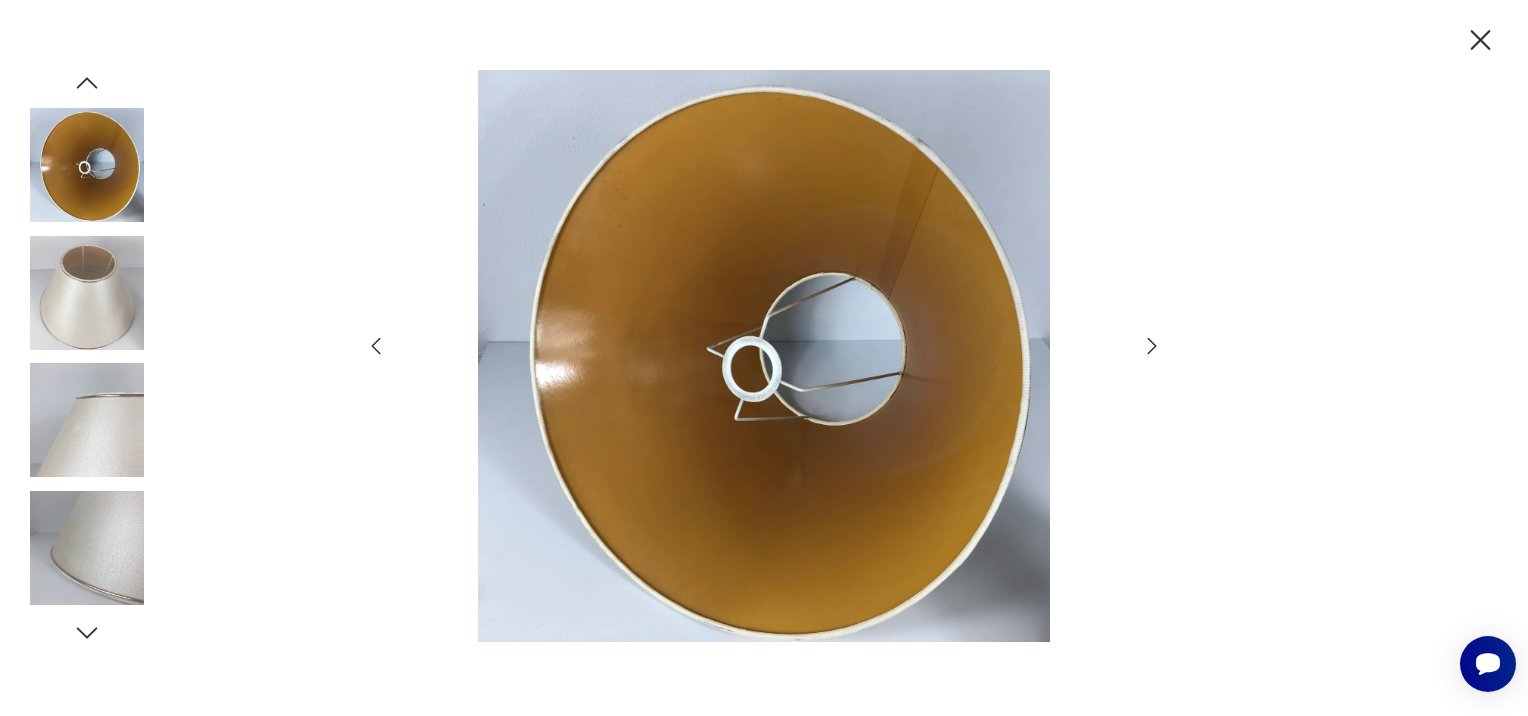click at bounding box center [1152, 346] 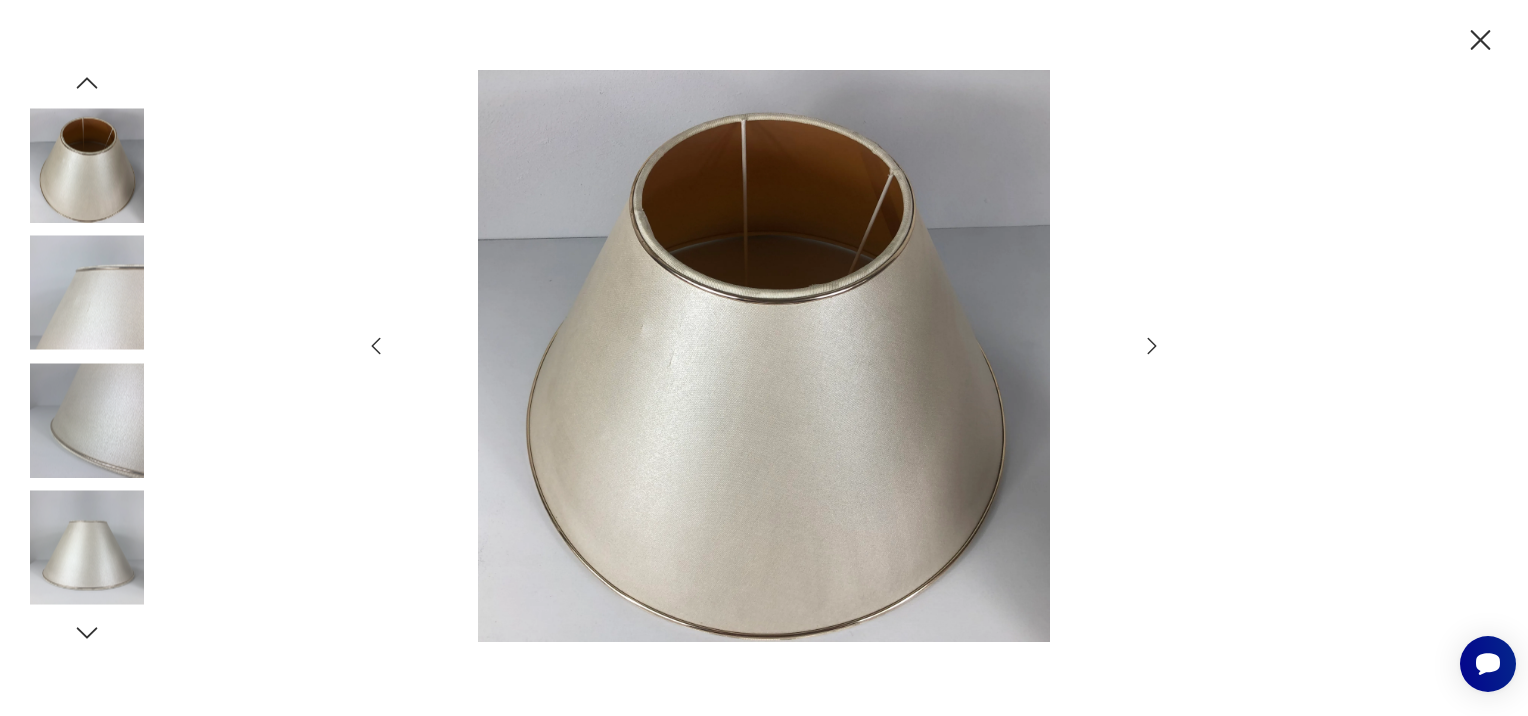 click at bounding box center [1152, 346] 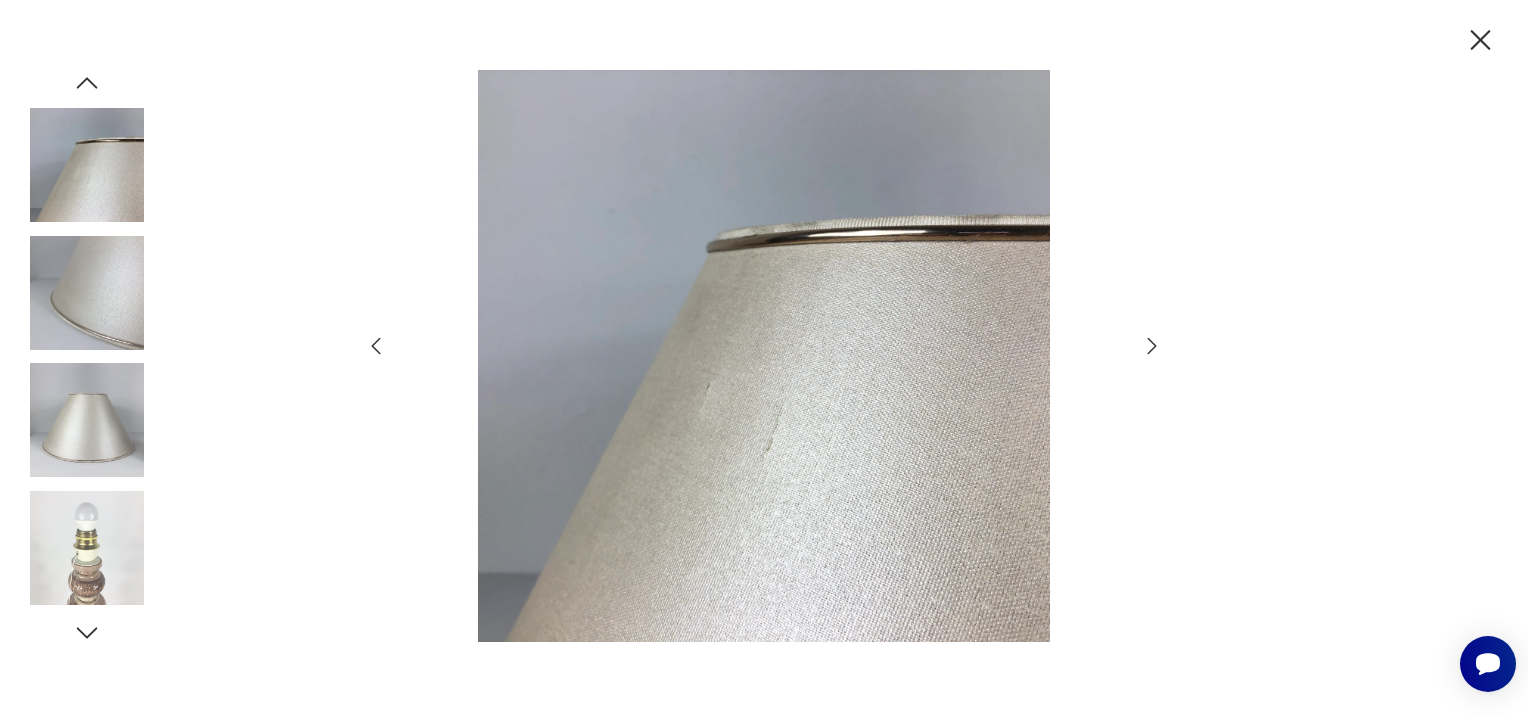 click at bounding box center [1152, 346] 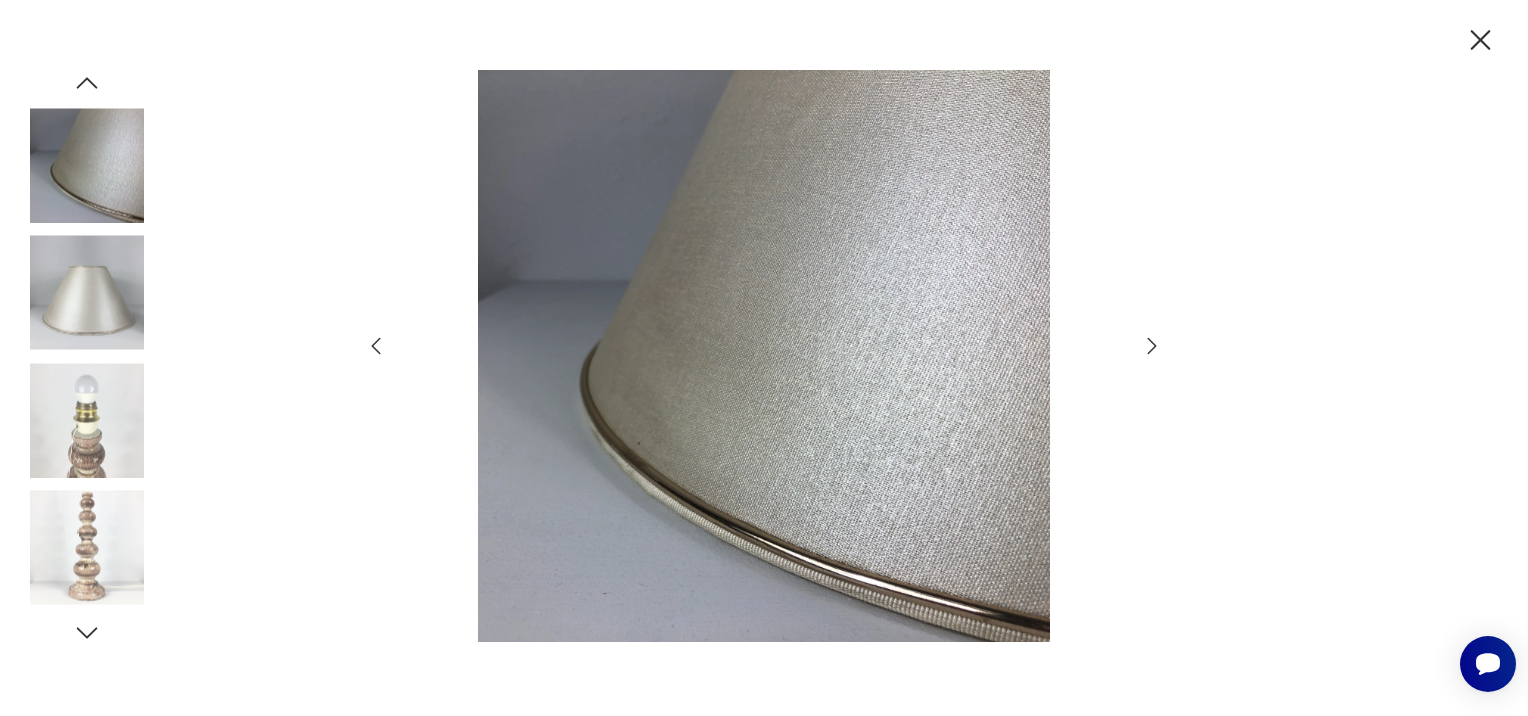 click at bounding box center [1152, 346] 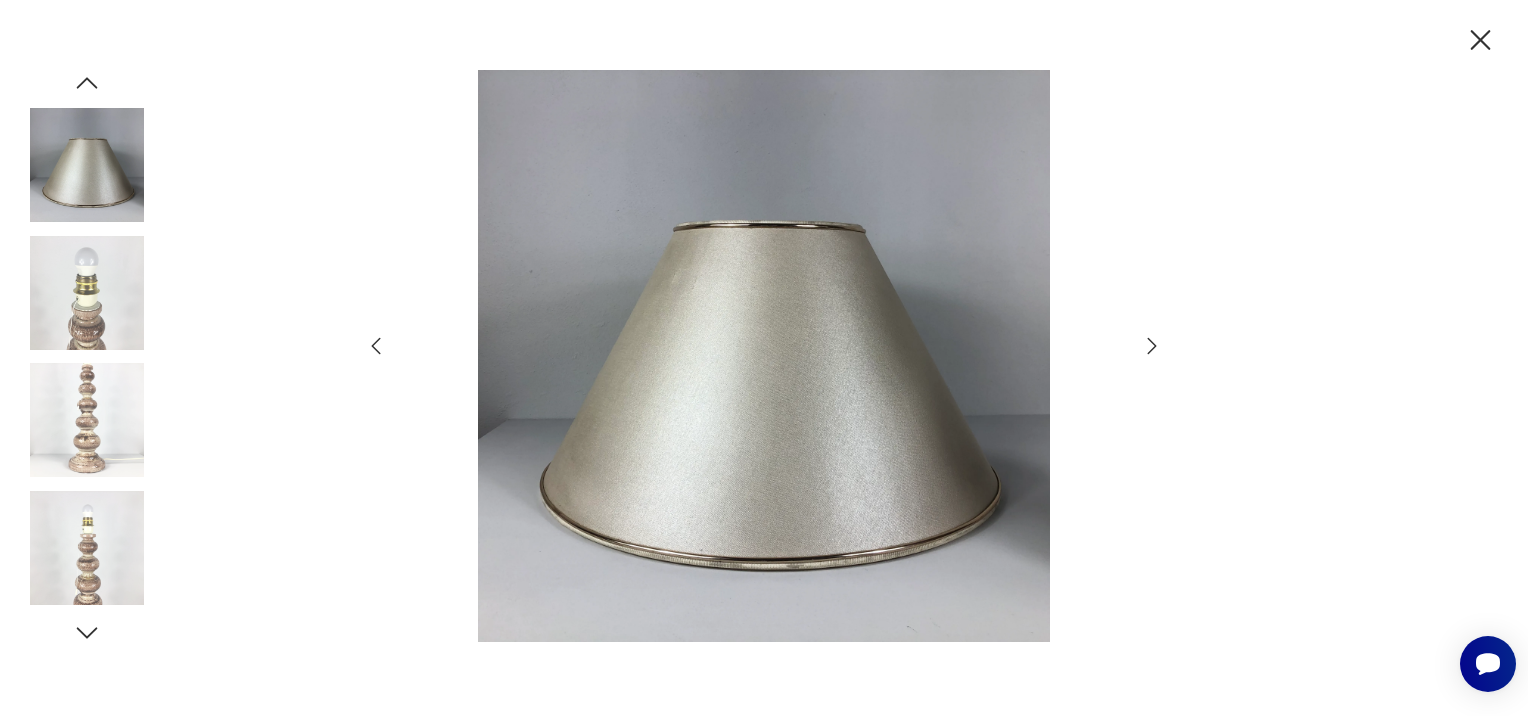 click at bounding box center [1152, 346] 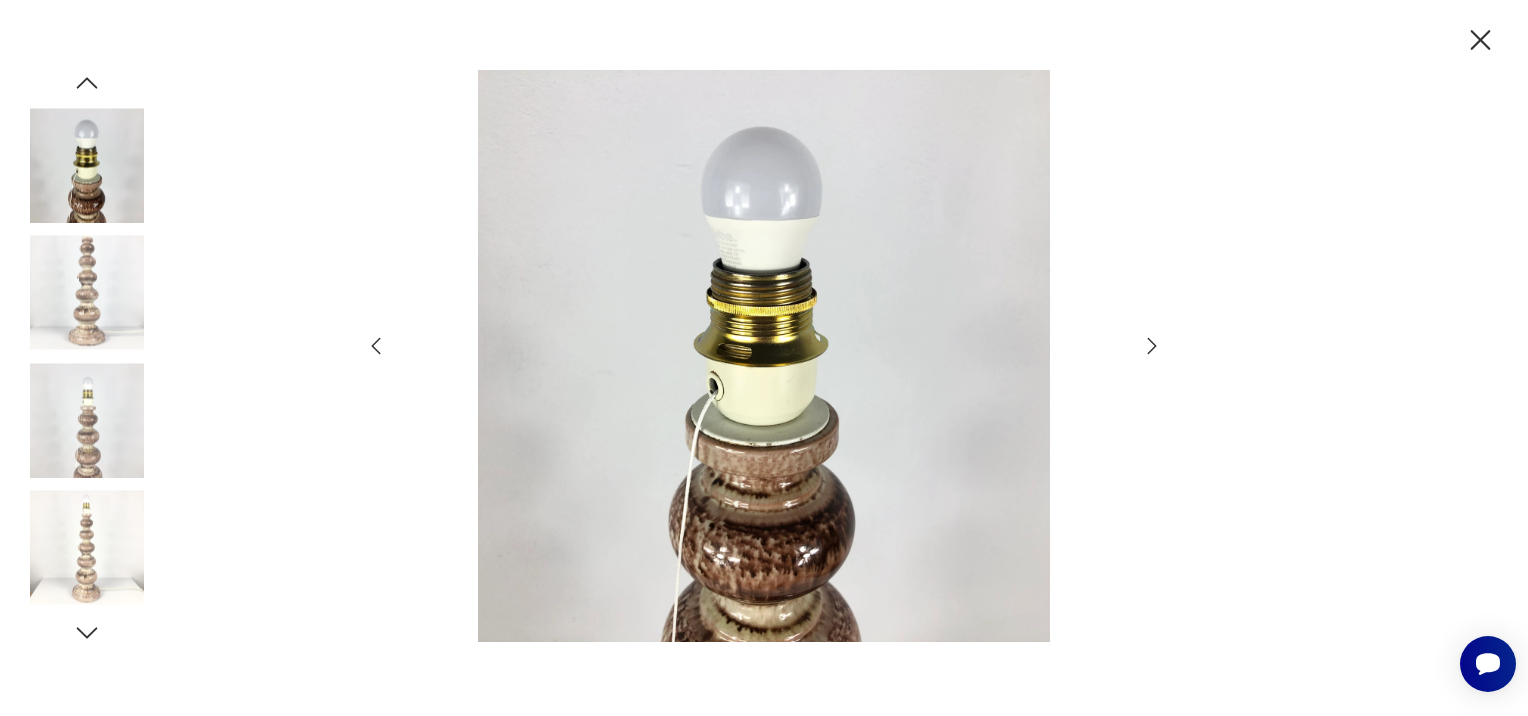 click at bounding box center [1480, 40] 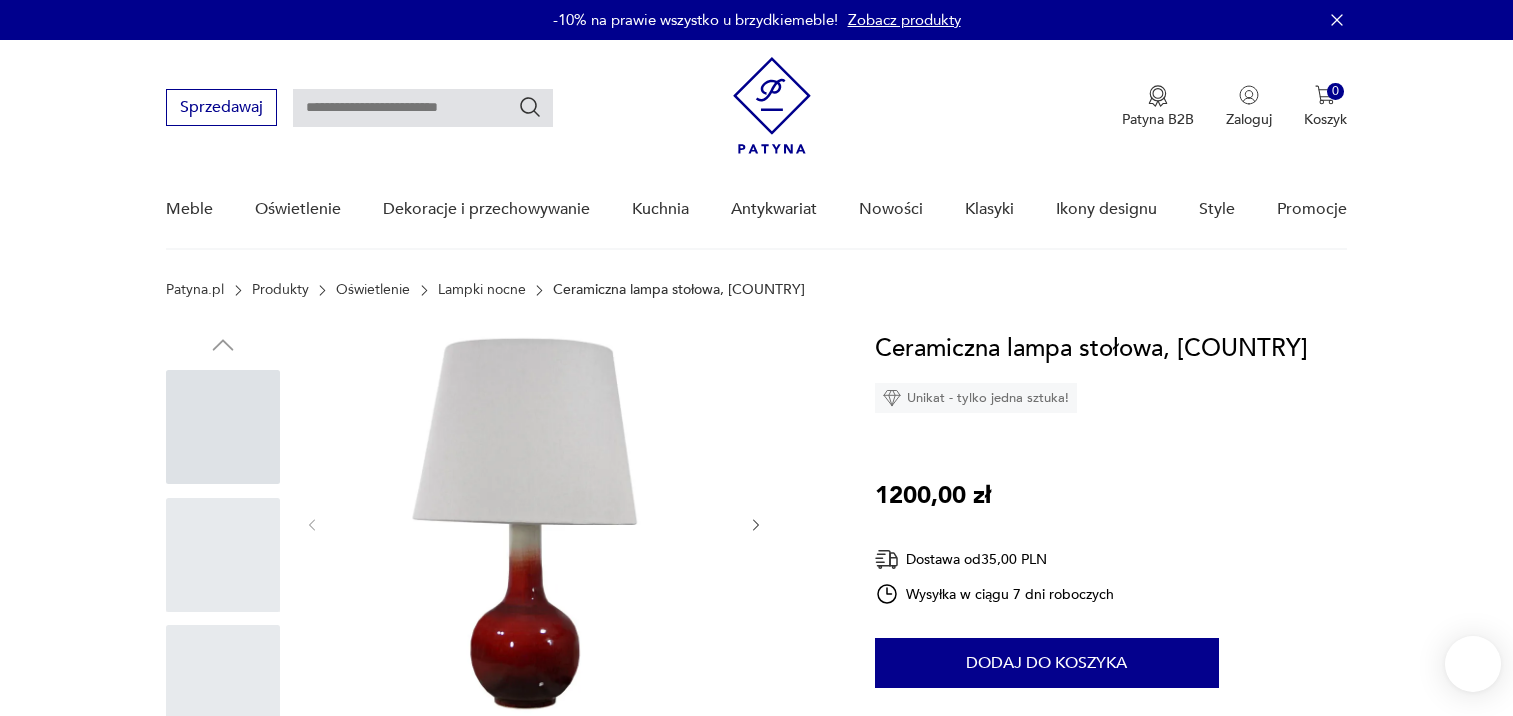 scroll, scrollTop: 0, scrollLeft: 0, axis: both 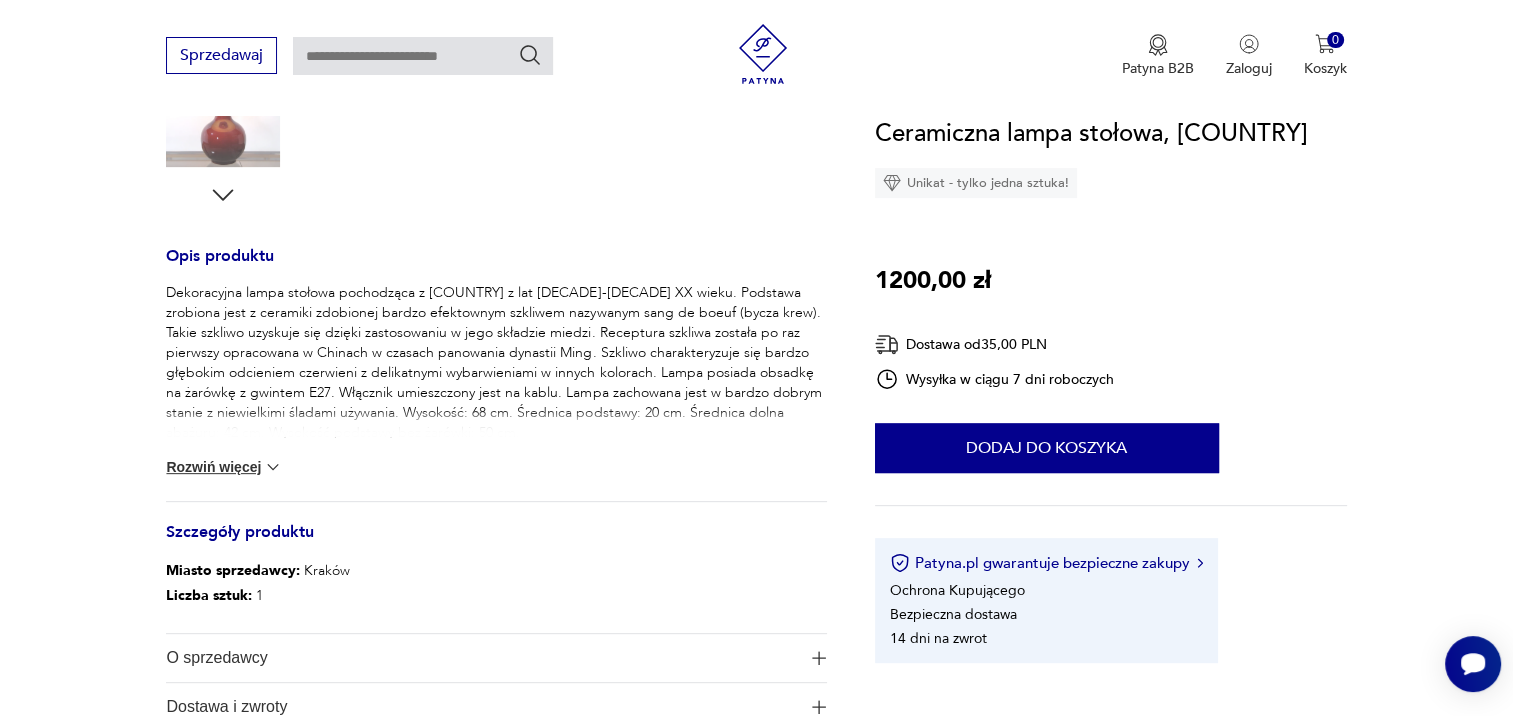 click on "Rozwiń więcej" at bounding box center [224, 467] 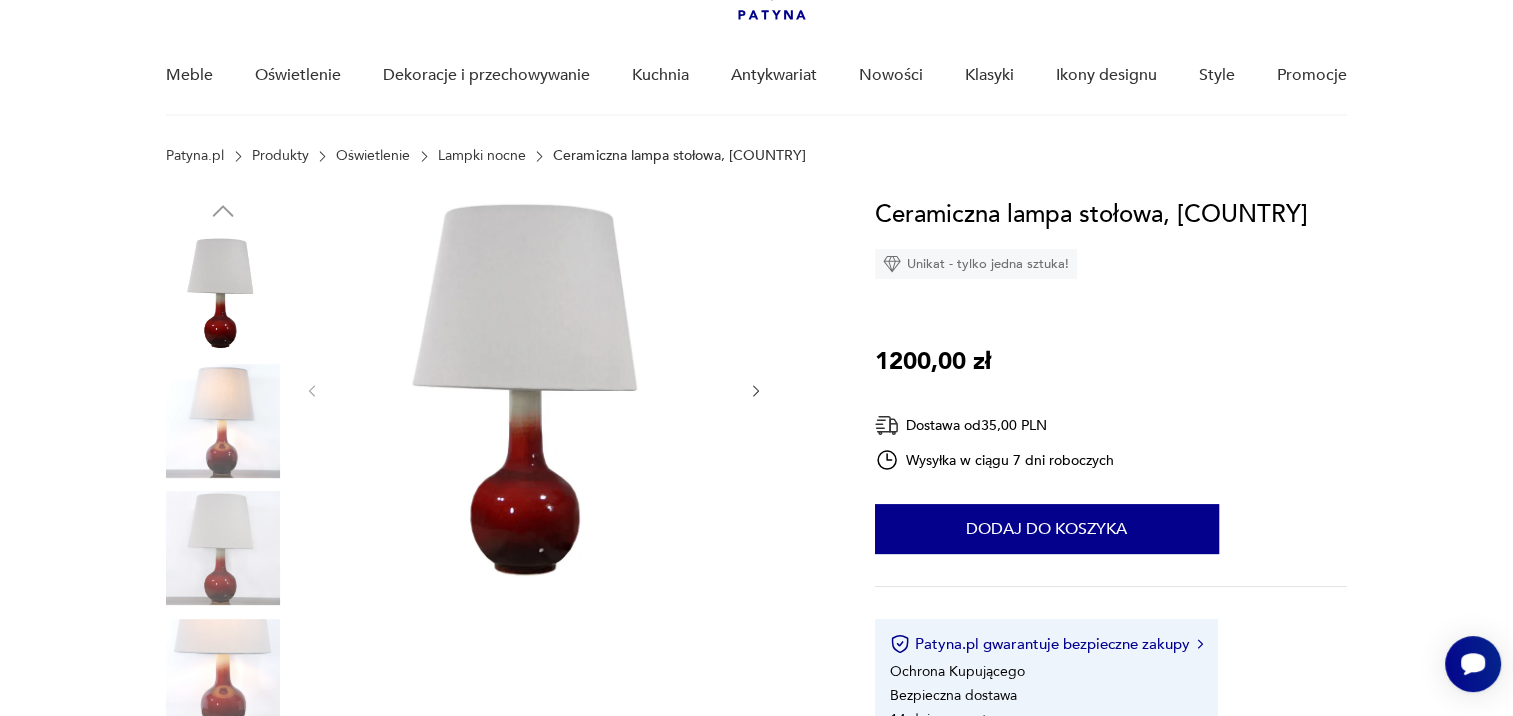 scroll, scrollTop: 100, scrollLeft: 0, axis: vertical 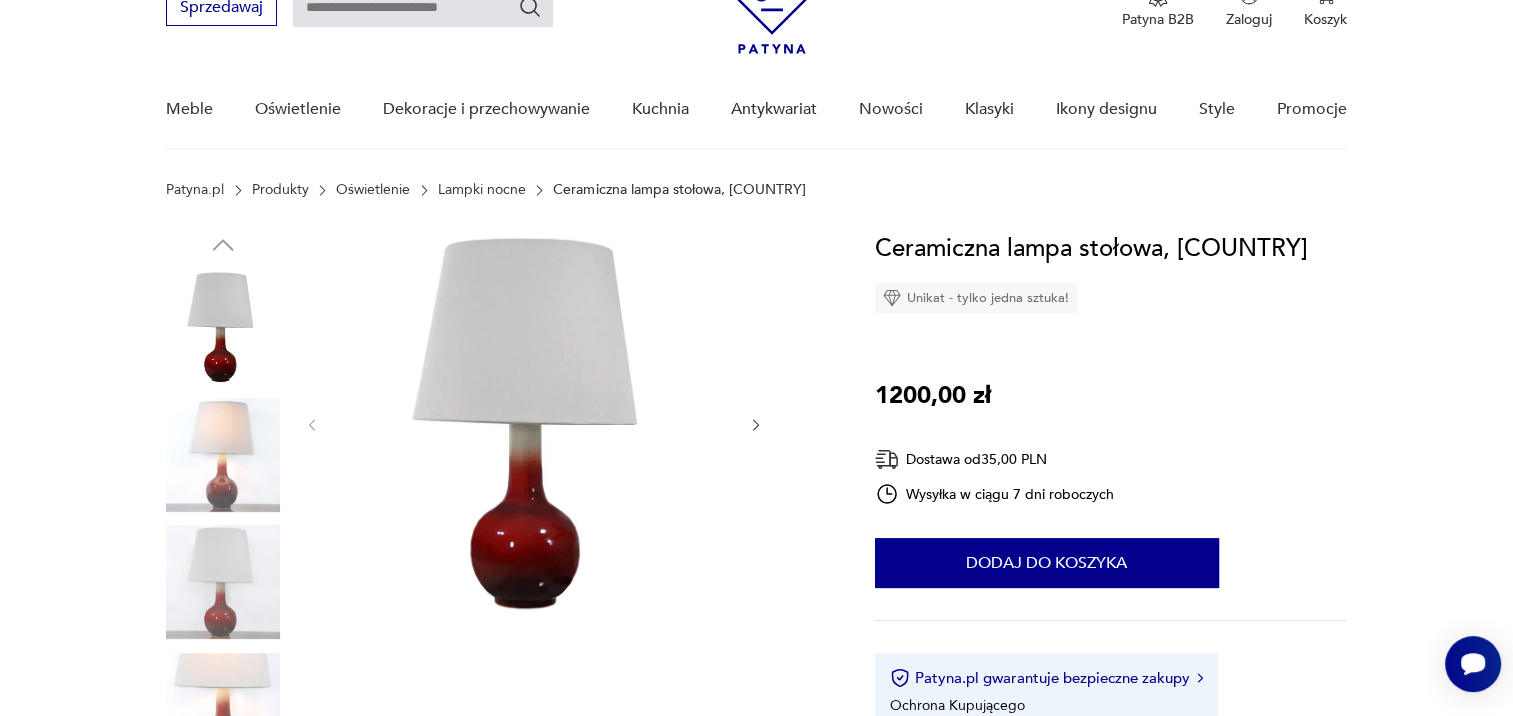 click at bounding box center [534, 423] 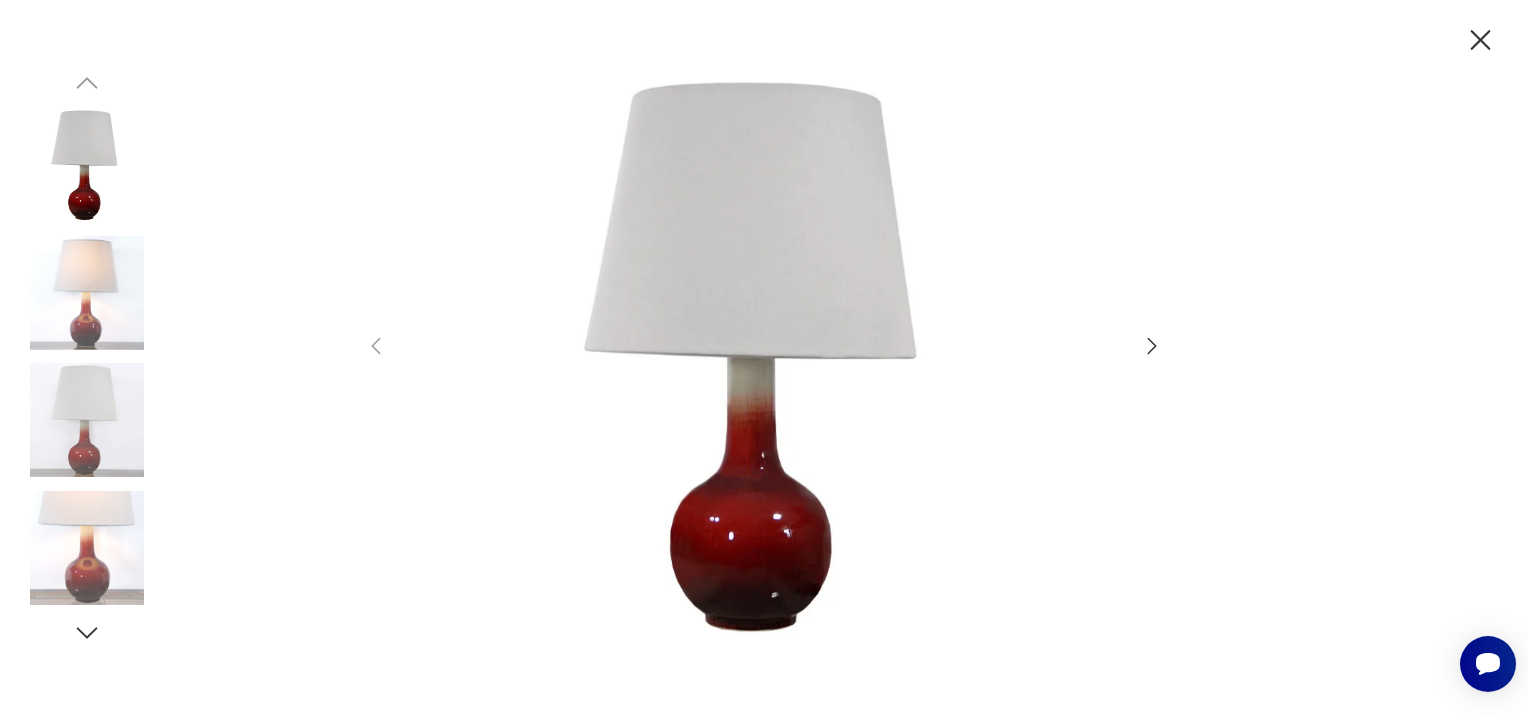 click at bounding box center (1152, 346) 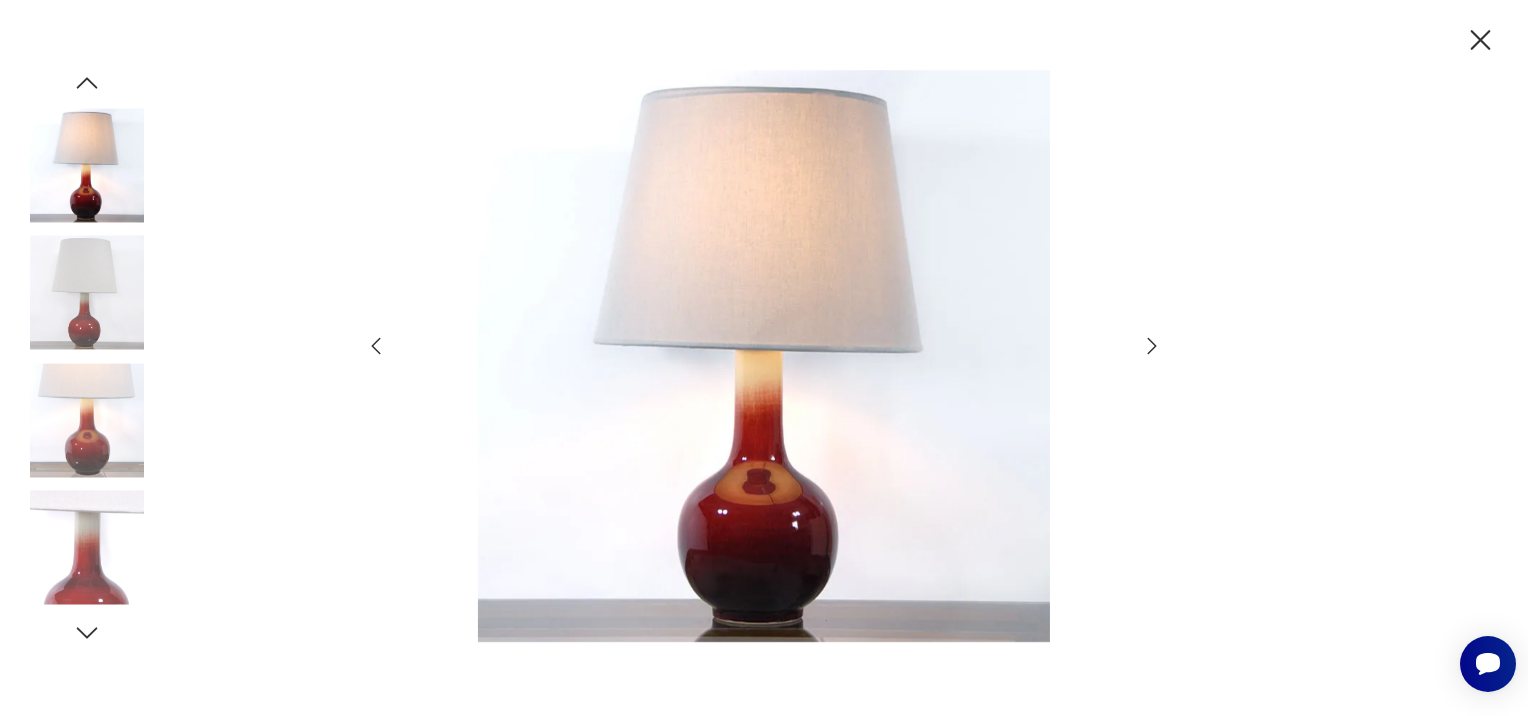 click at bounding box center (1152, 346) 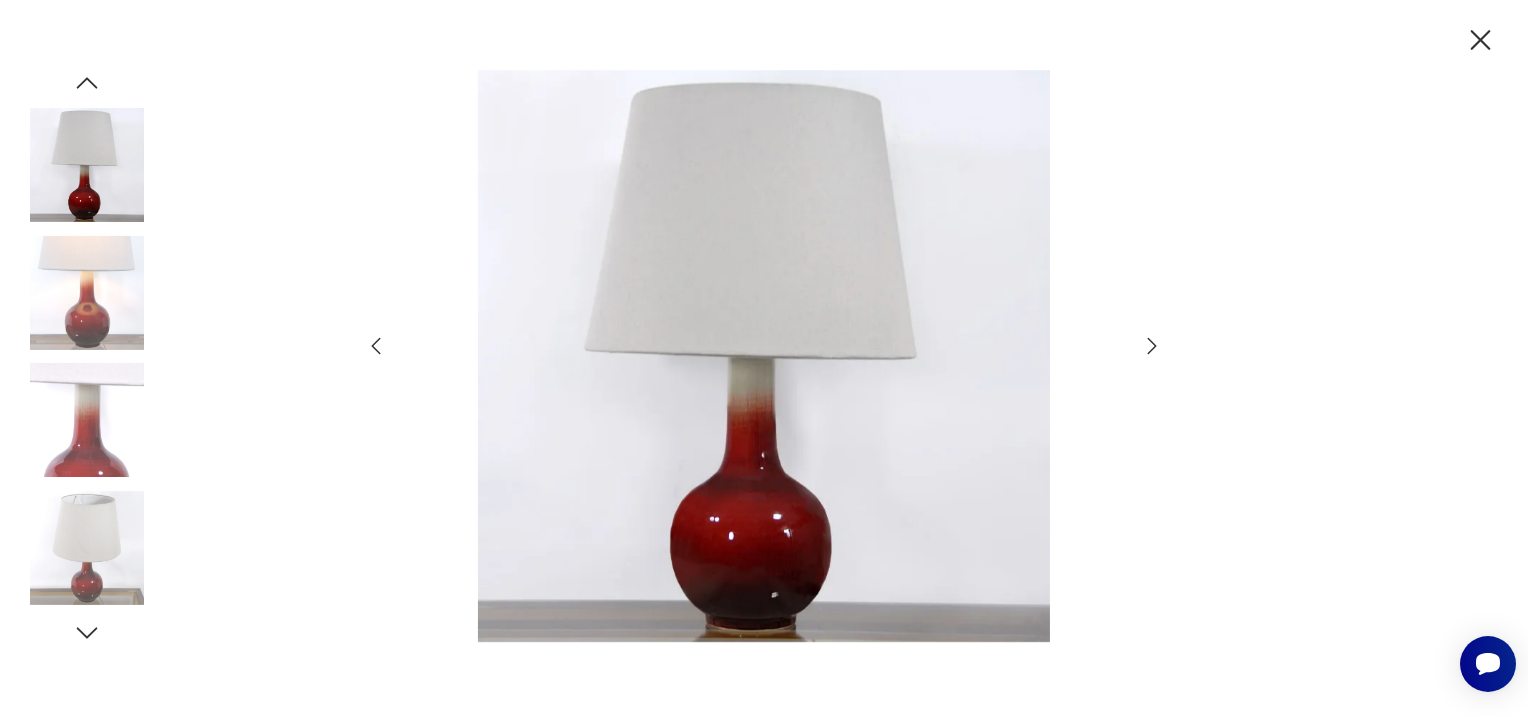 click at bounding box center (1152, 346) 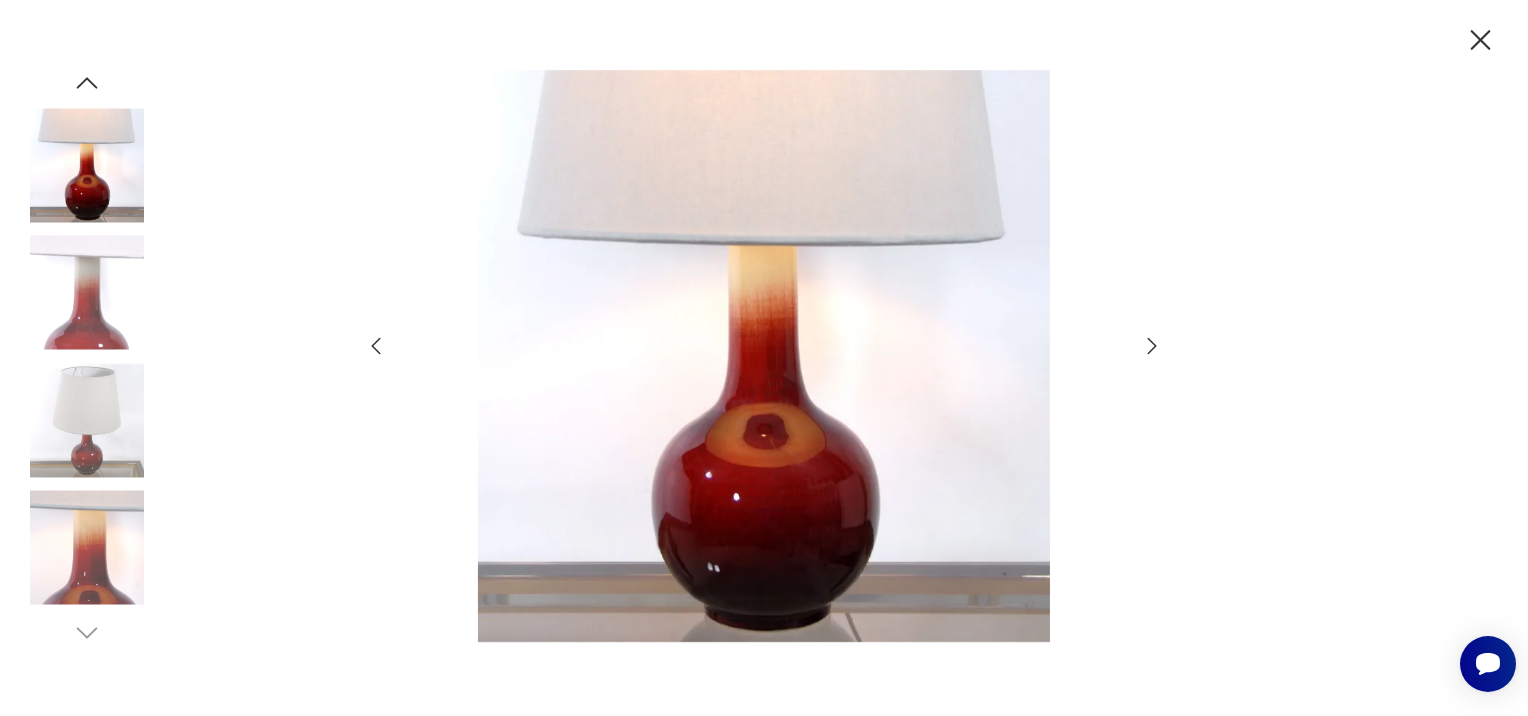 click at bounding box center [1152, 346] 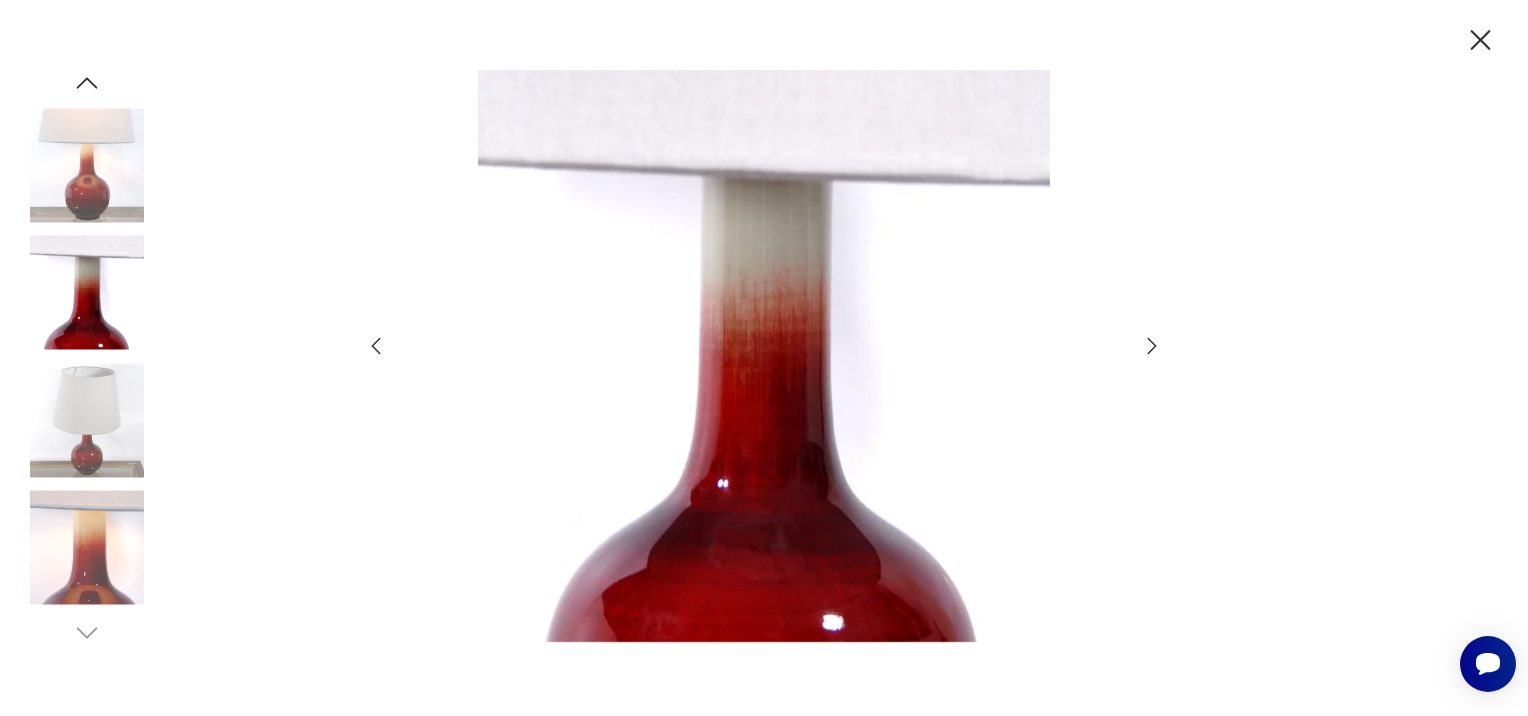 click at bounding box center [1152, 346] 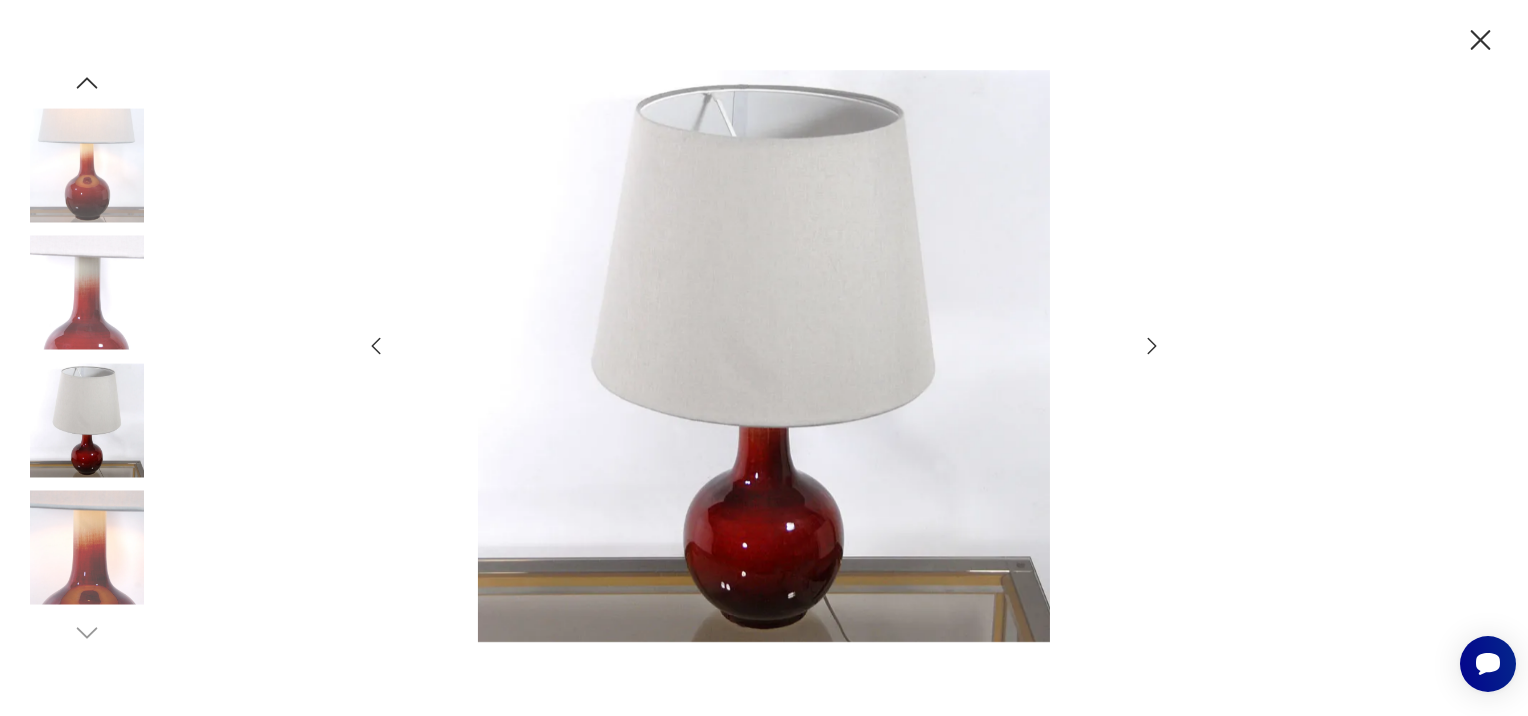 click at bounding box center (1152, 346) 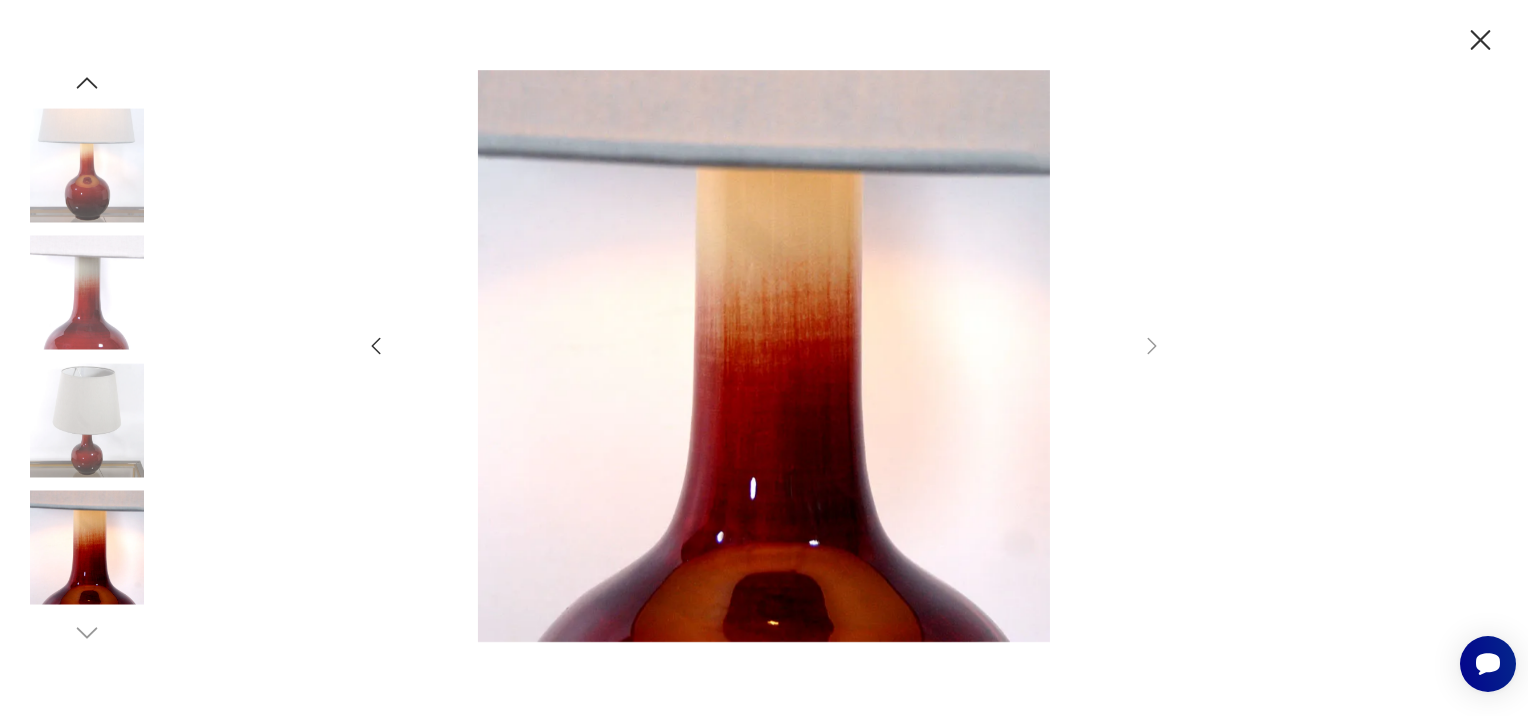 click at bounding box center [1481, 40] 